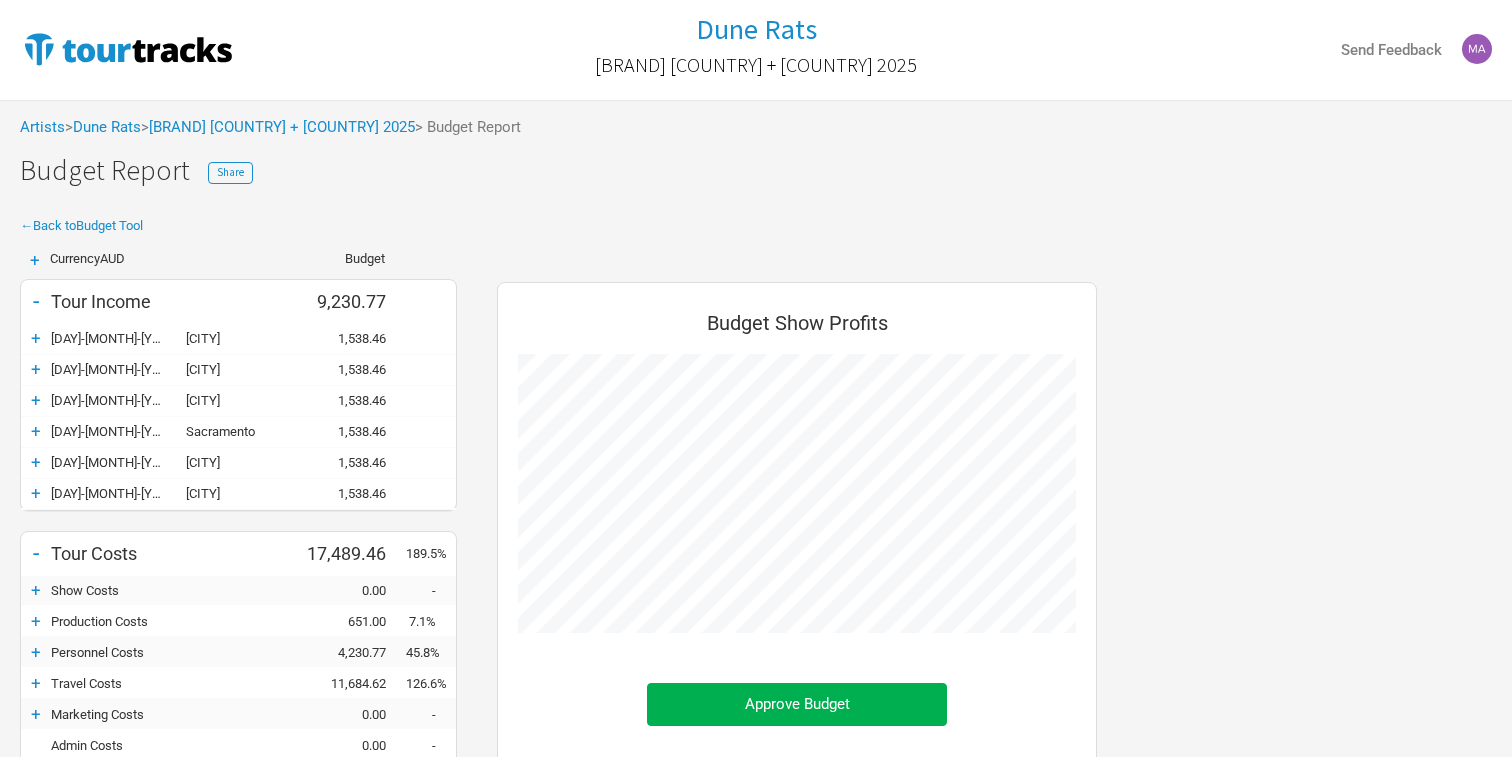 scroll, scrollTop: 0, scrollLeft: 0, axis: both 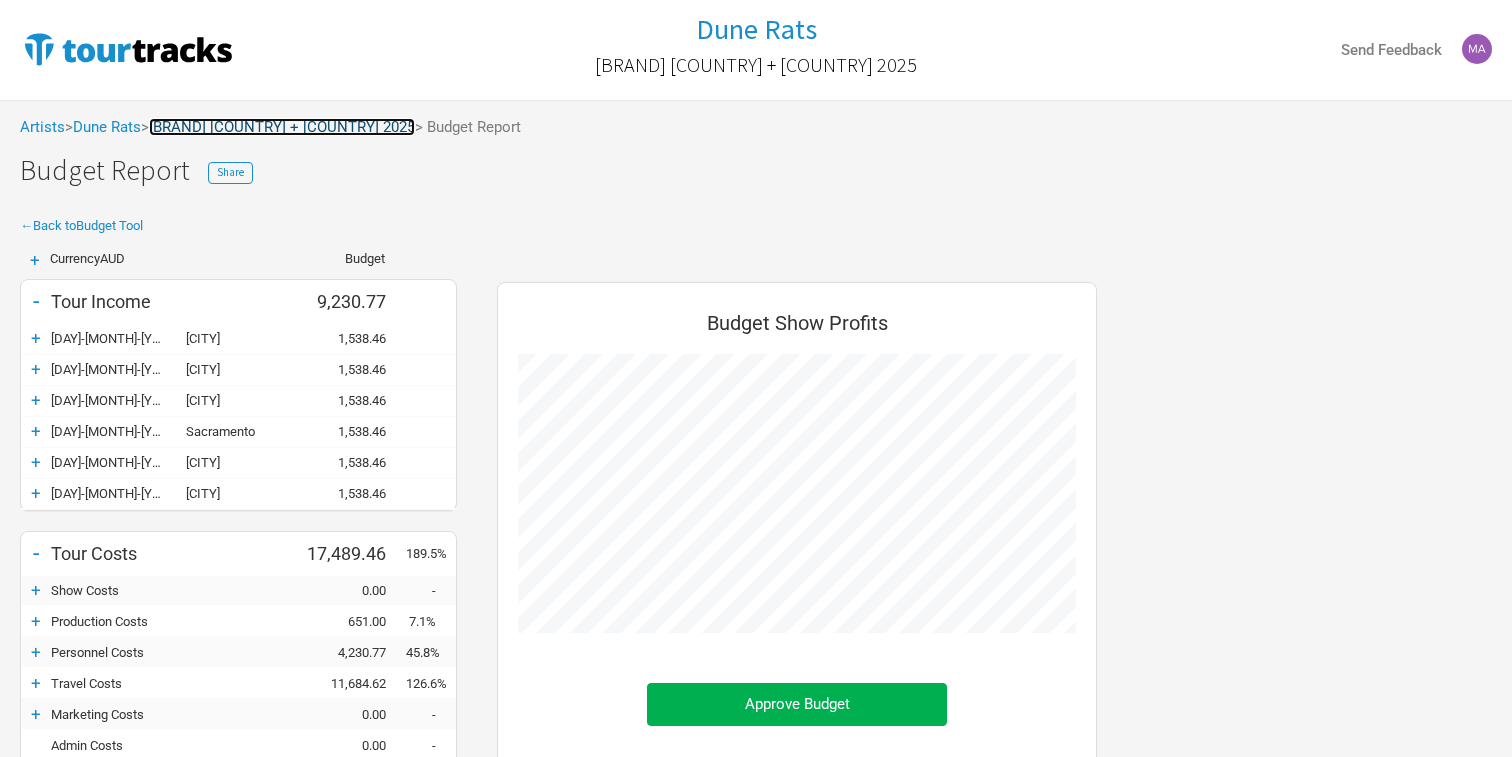 click on "[BRAND] [COUNTRY] + [COUNTRY] 2025" at bounding box center [282, 127] 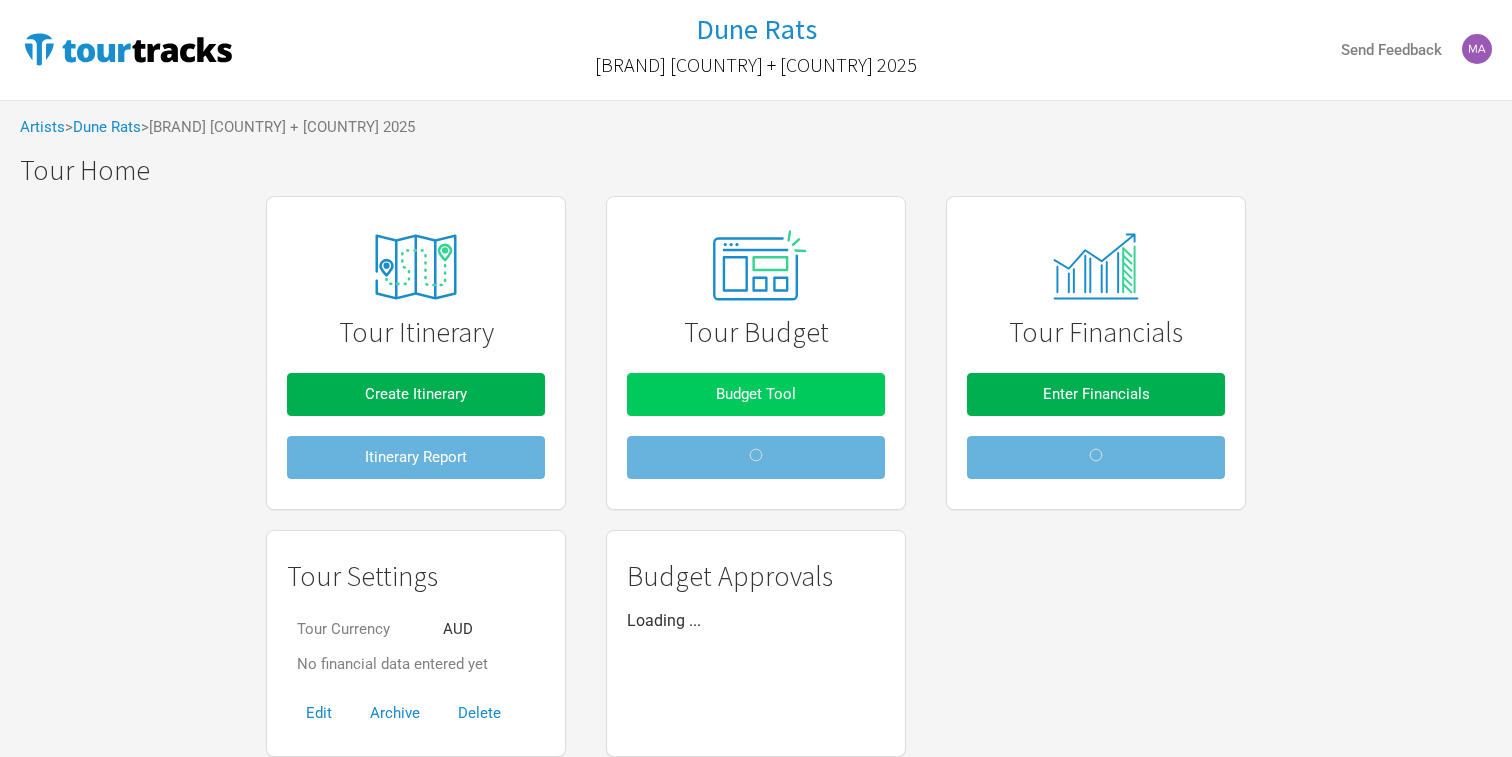 click on "Budget Tool" at bounding box center (756, 394) 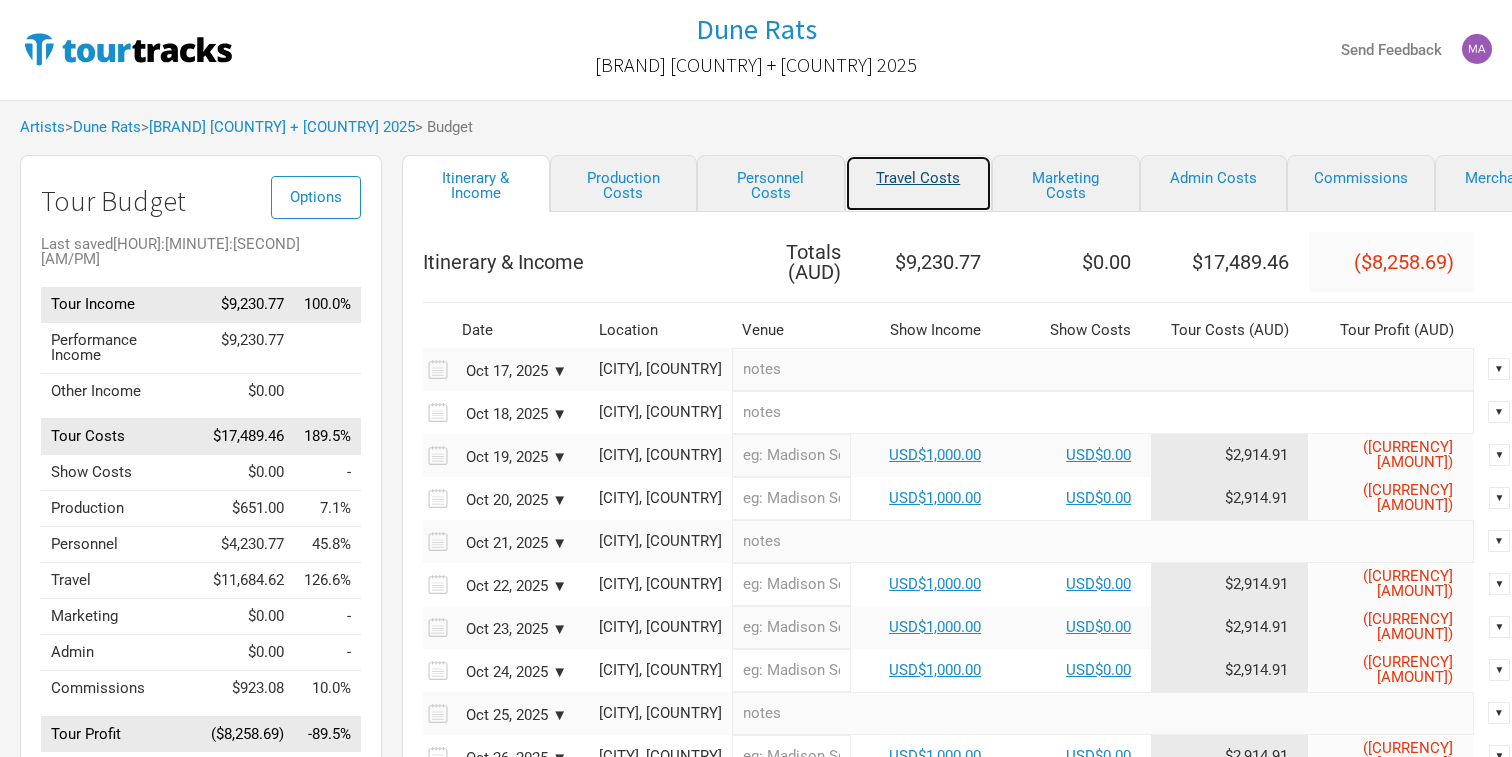 click on "Travel Costs" at bounding box center [919, 183] 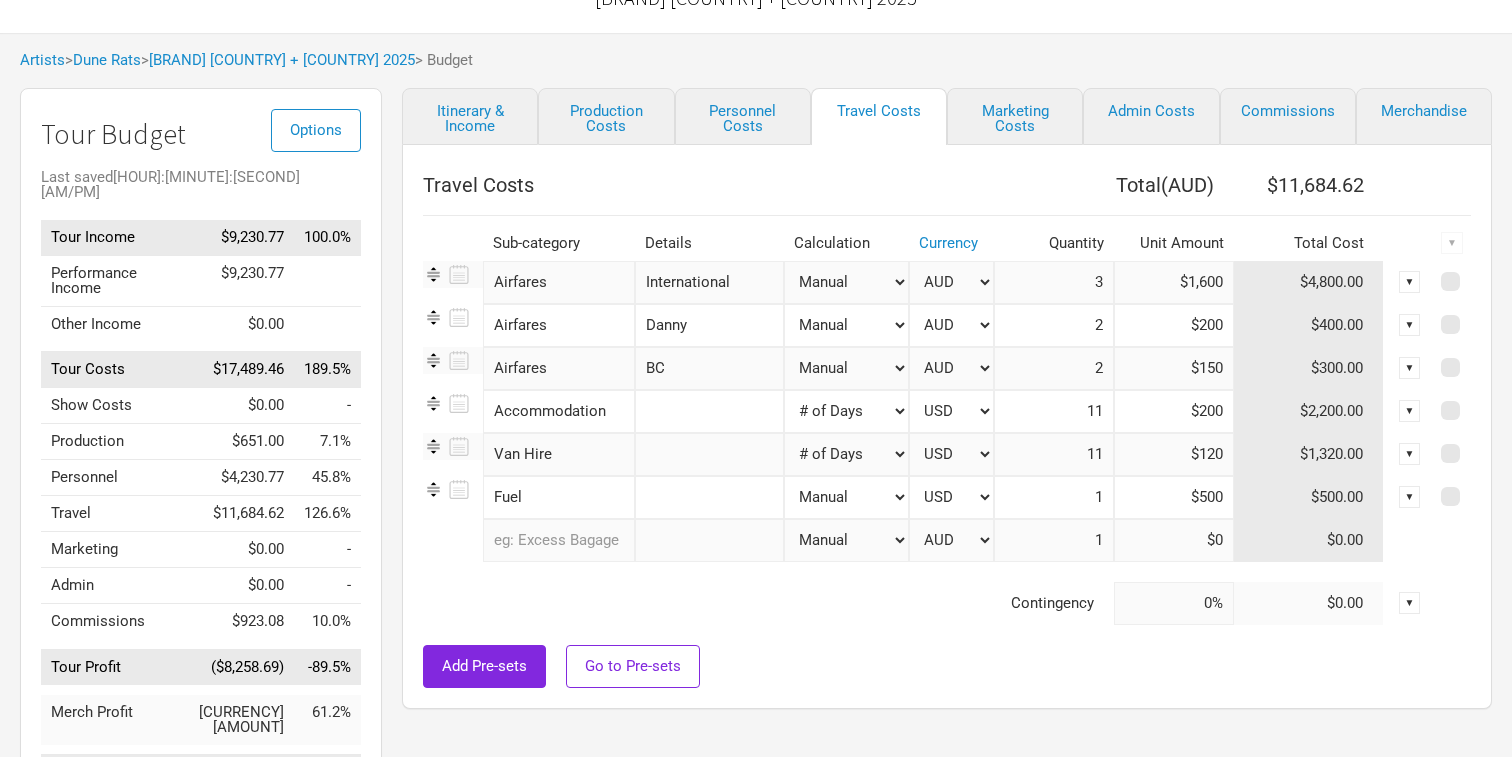 scroll, scrollTop: 70, scrollLeft: 0, axis: vertical 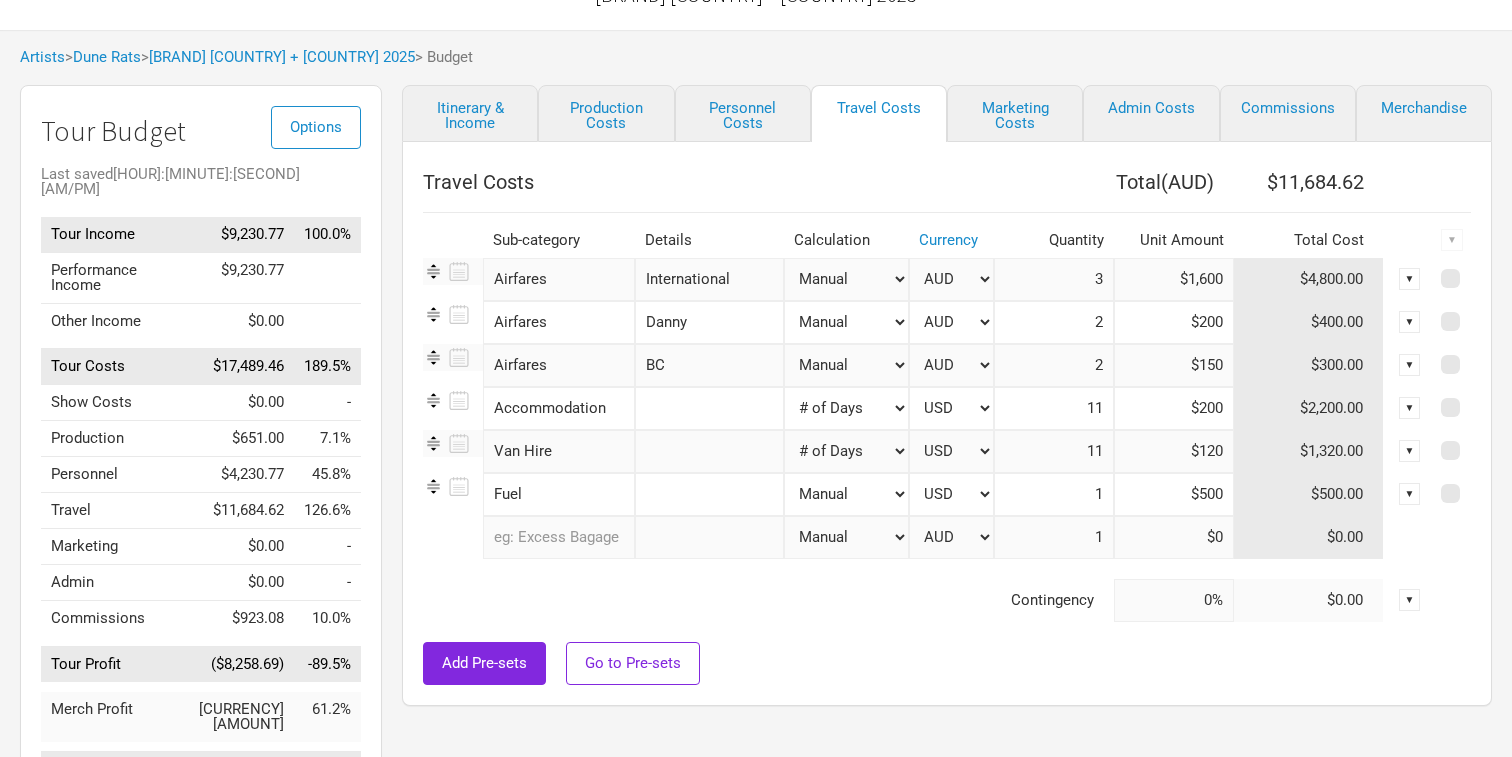 drag, startPoint x: 1157, startPoint y: 405, endPoint x: 1245, endPoint y: 408, distance: 88.051125 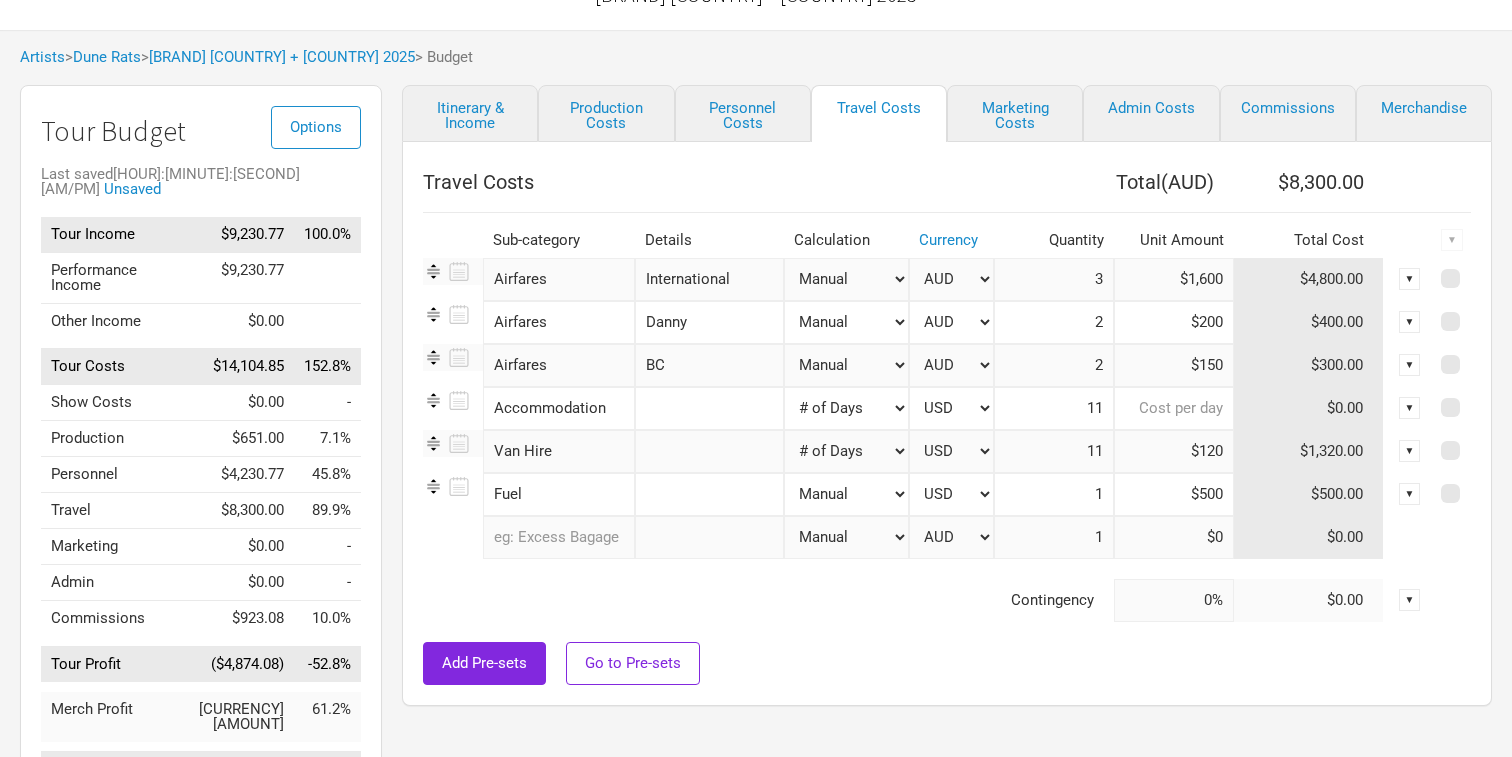 type 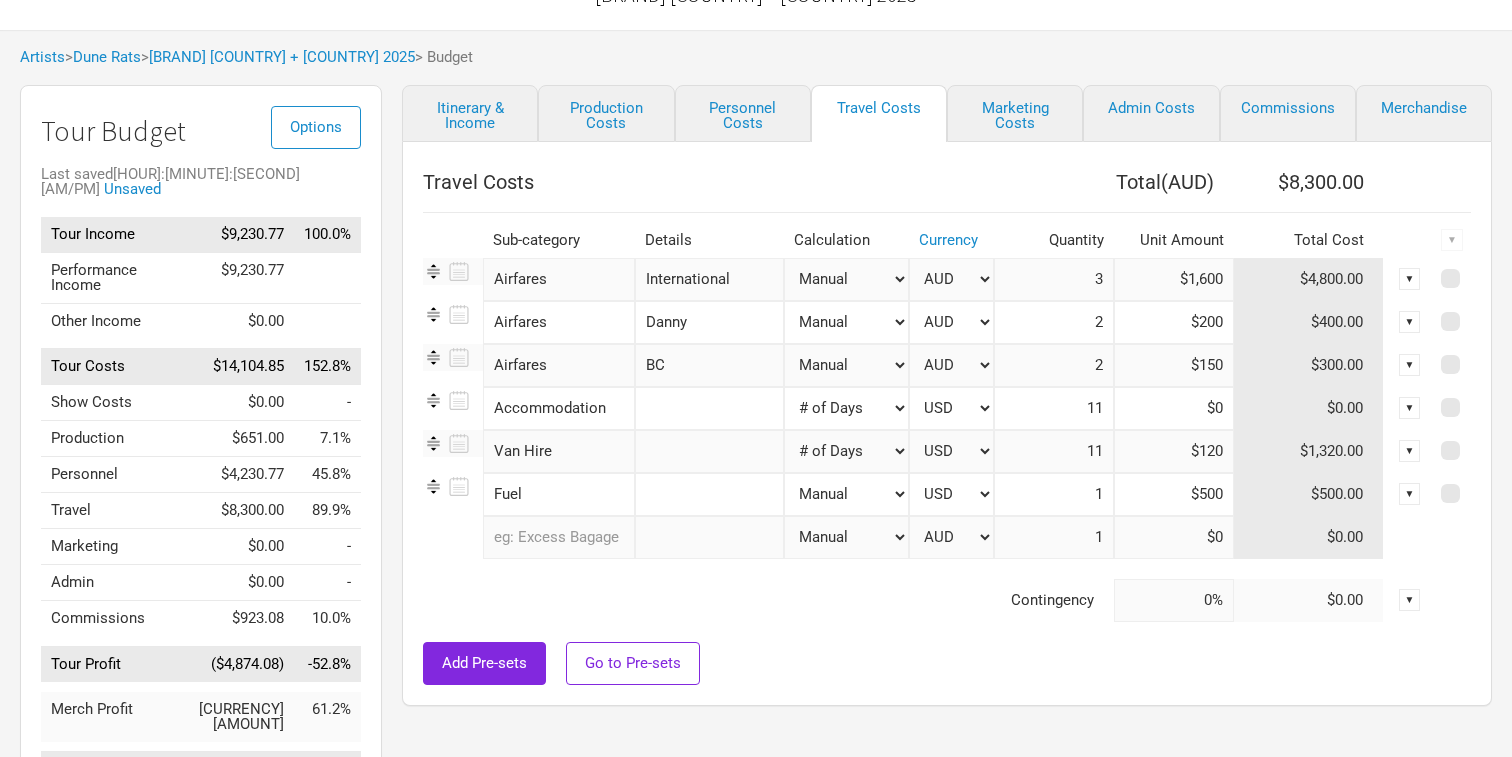 drag, startPoint x: 1131, startPoint y: 456, endPoint x: 1270, endPoint y: 455, distance: 139.0036 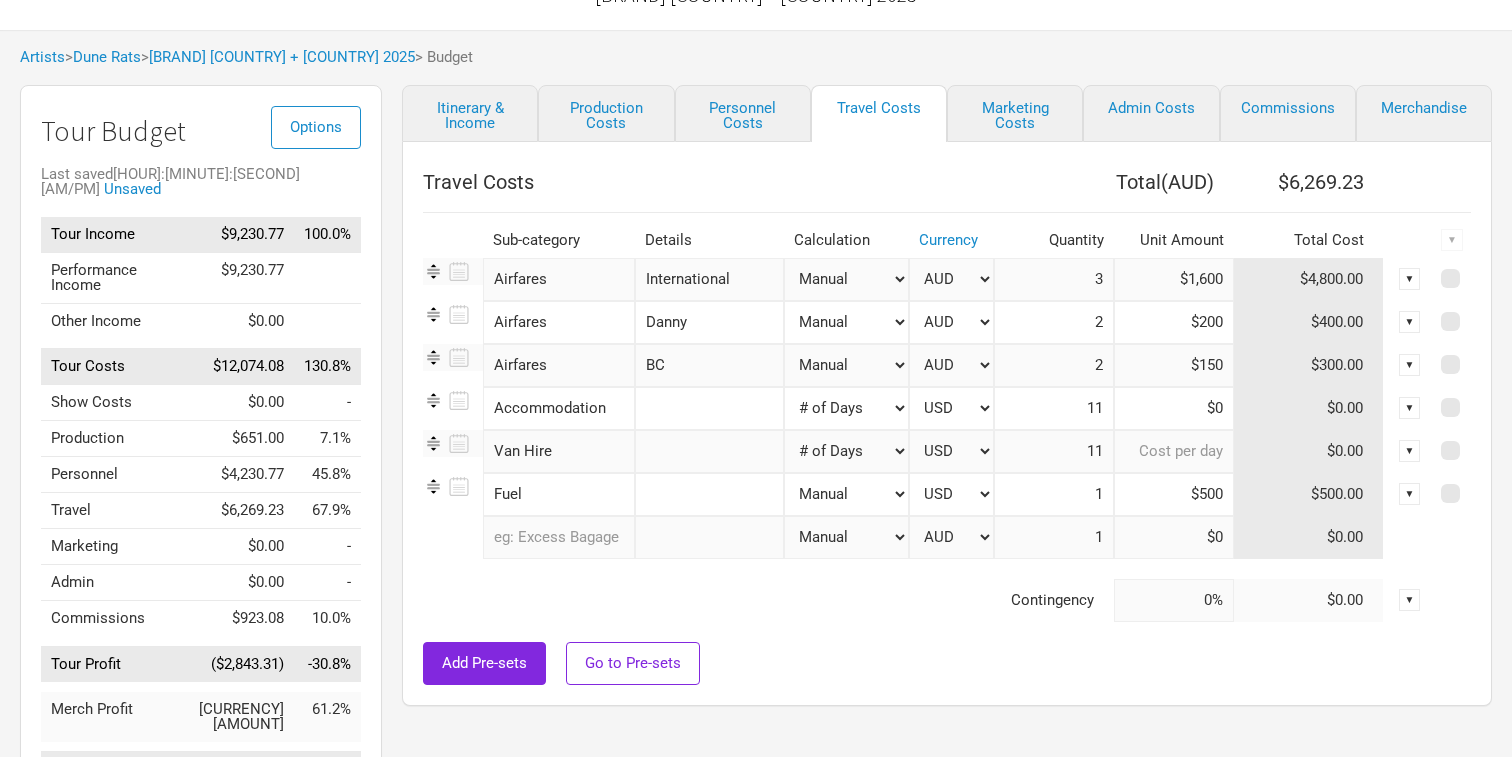 scroll, scrollTop: 120, scrollLeft: 0, axis: vertical 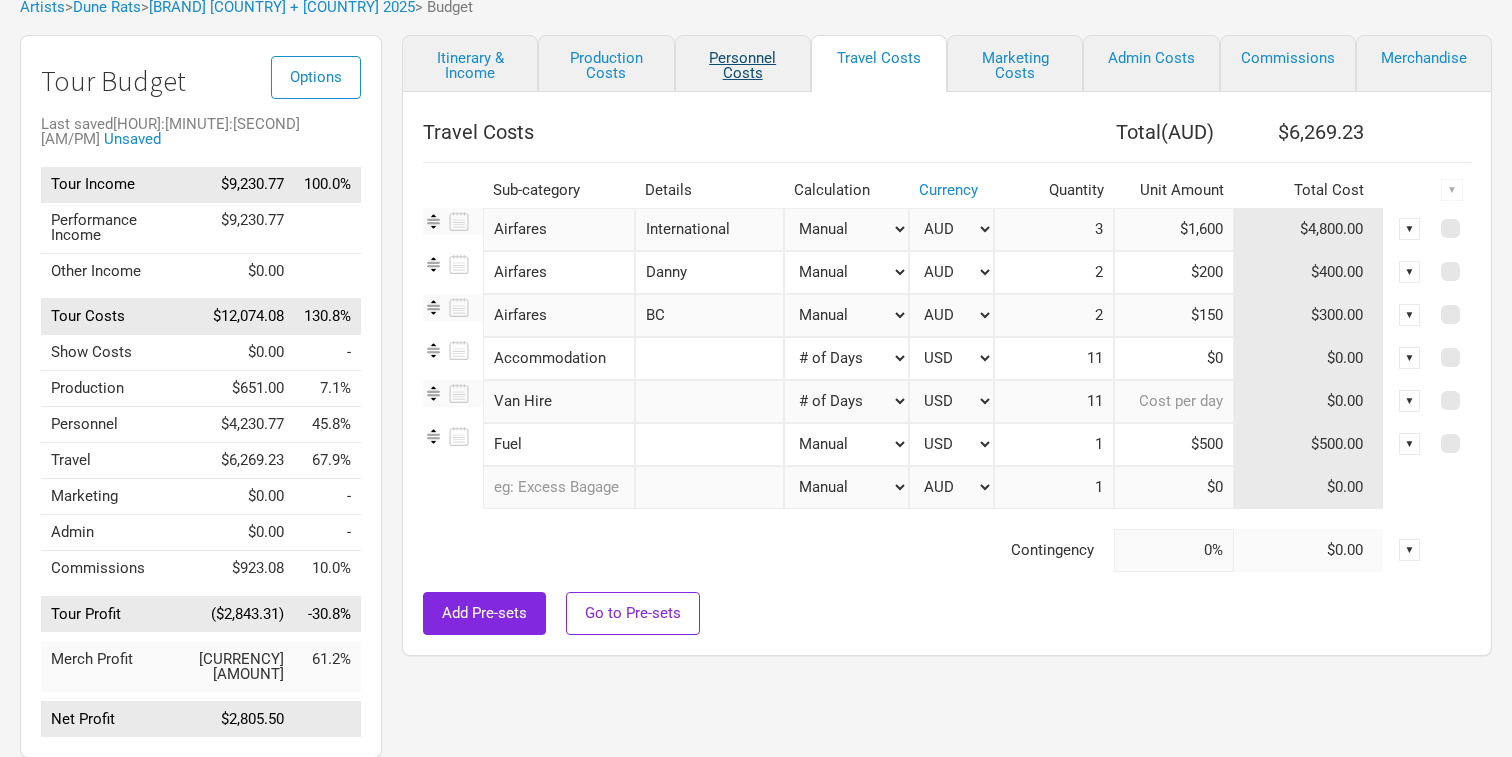 type 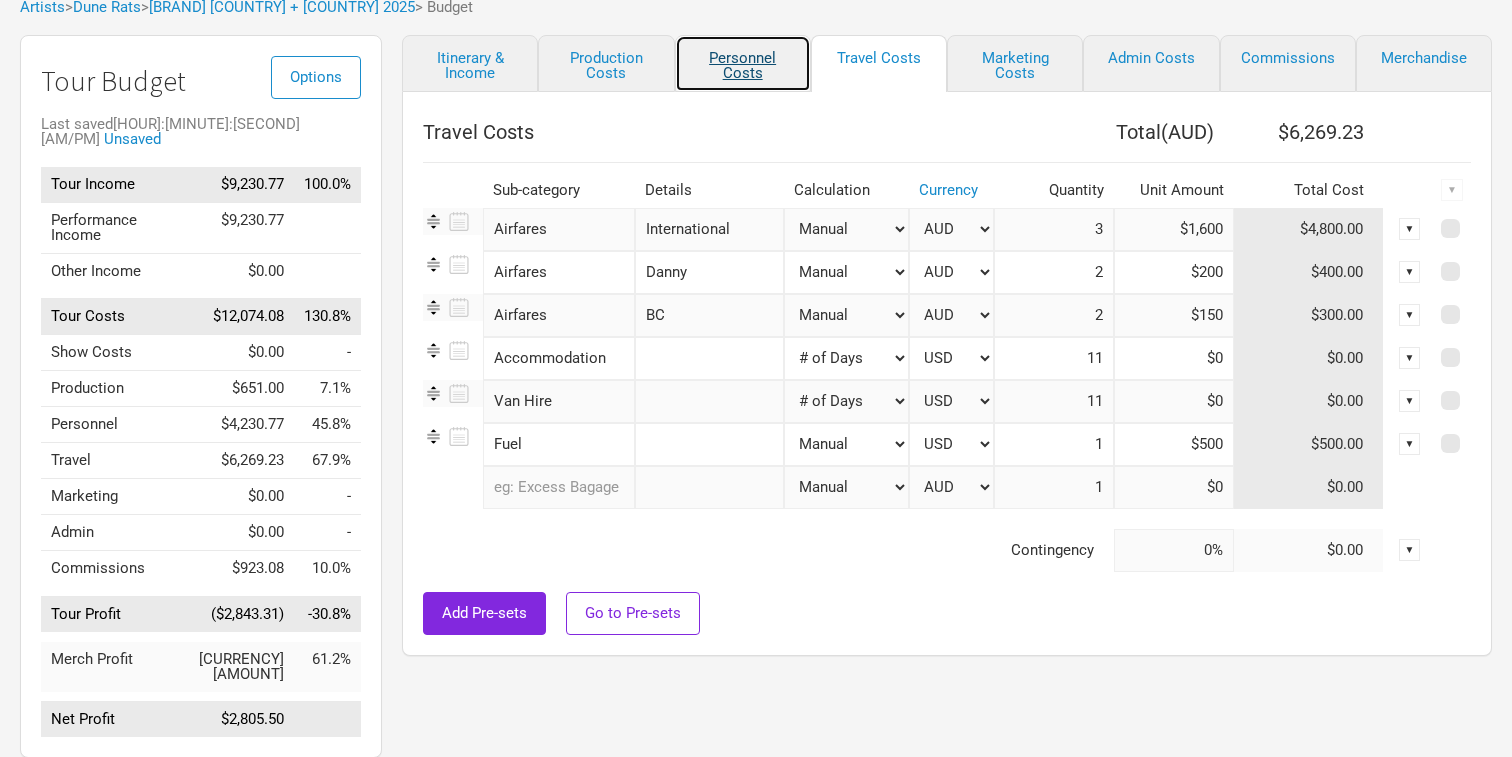 click on "Personnel Costs" at bounding box center (743, 63) 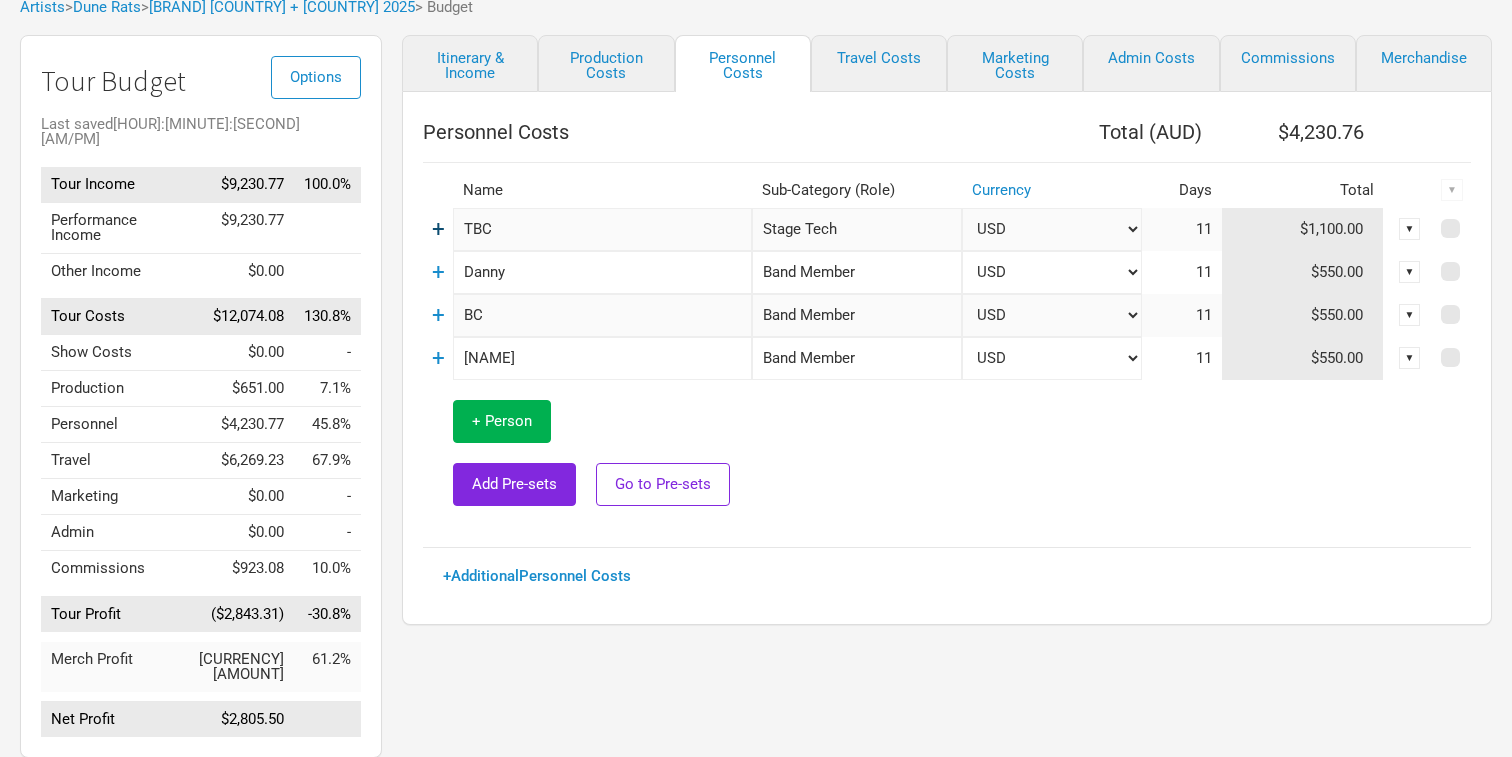 click on "+" at bounding box center [438, 229] 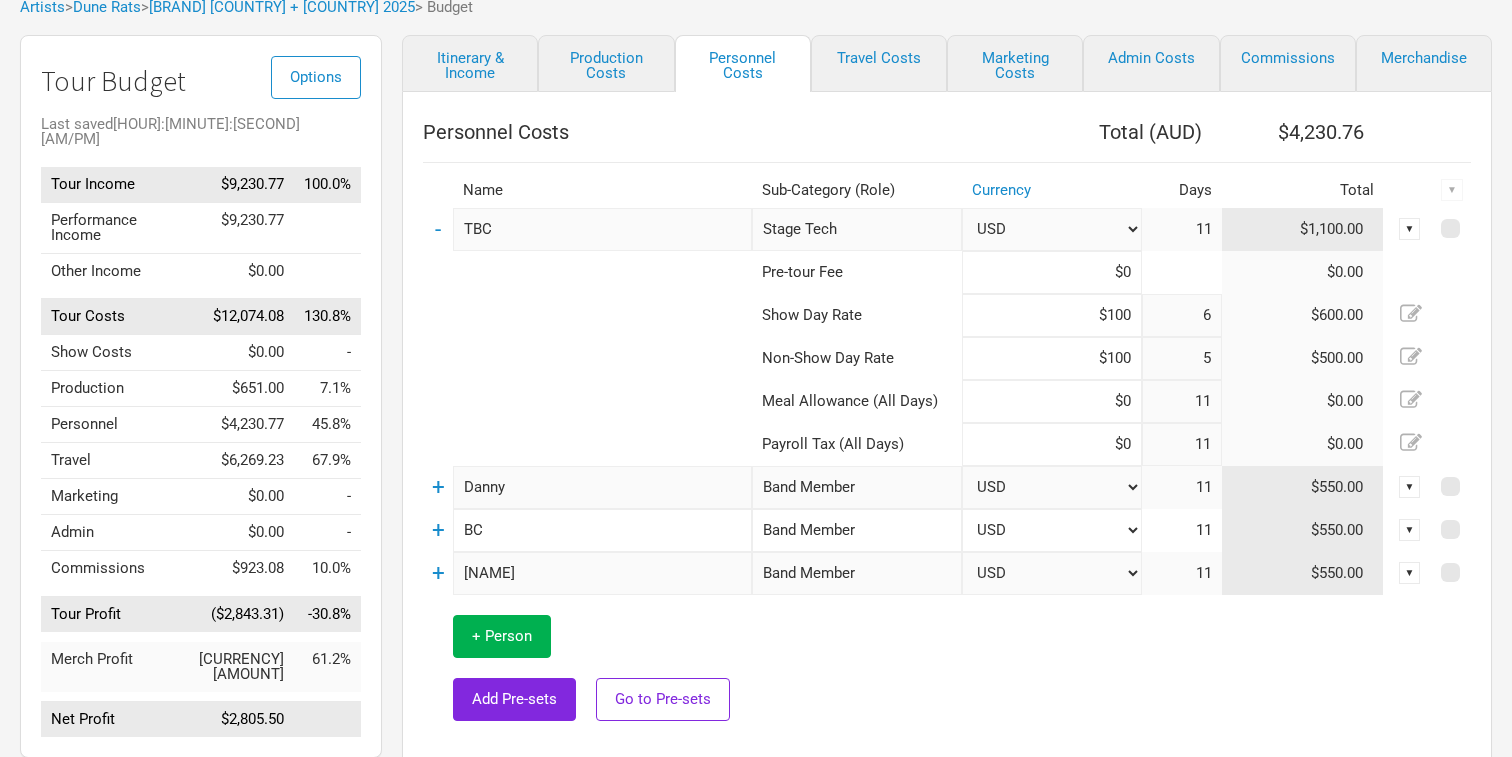 click on "-" at bounding box center [438, 229] 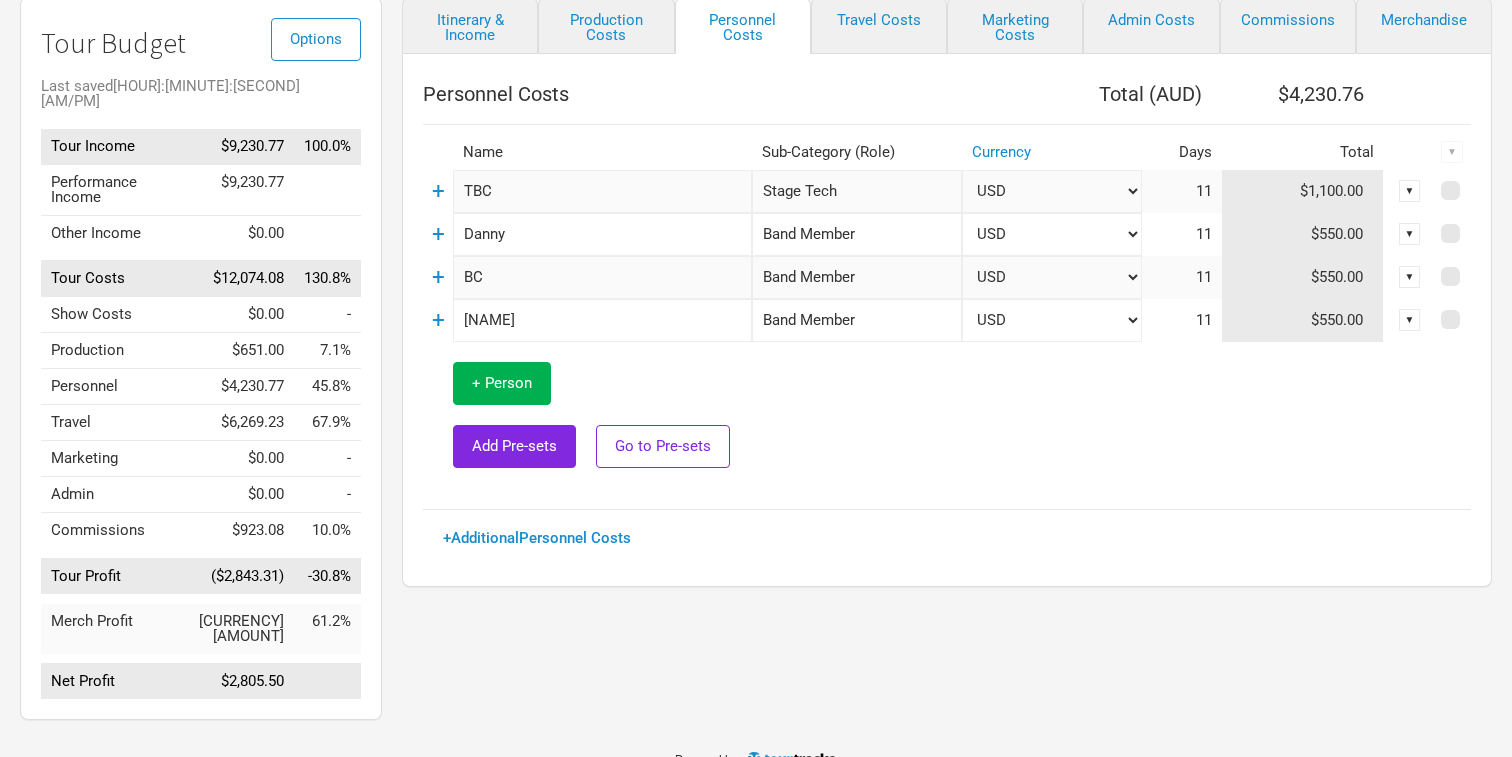 scroll, scrollTop: 0, scrollLeft: 0, axis: both 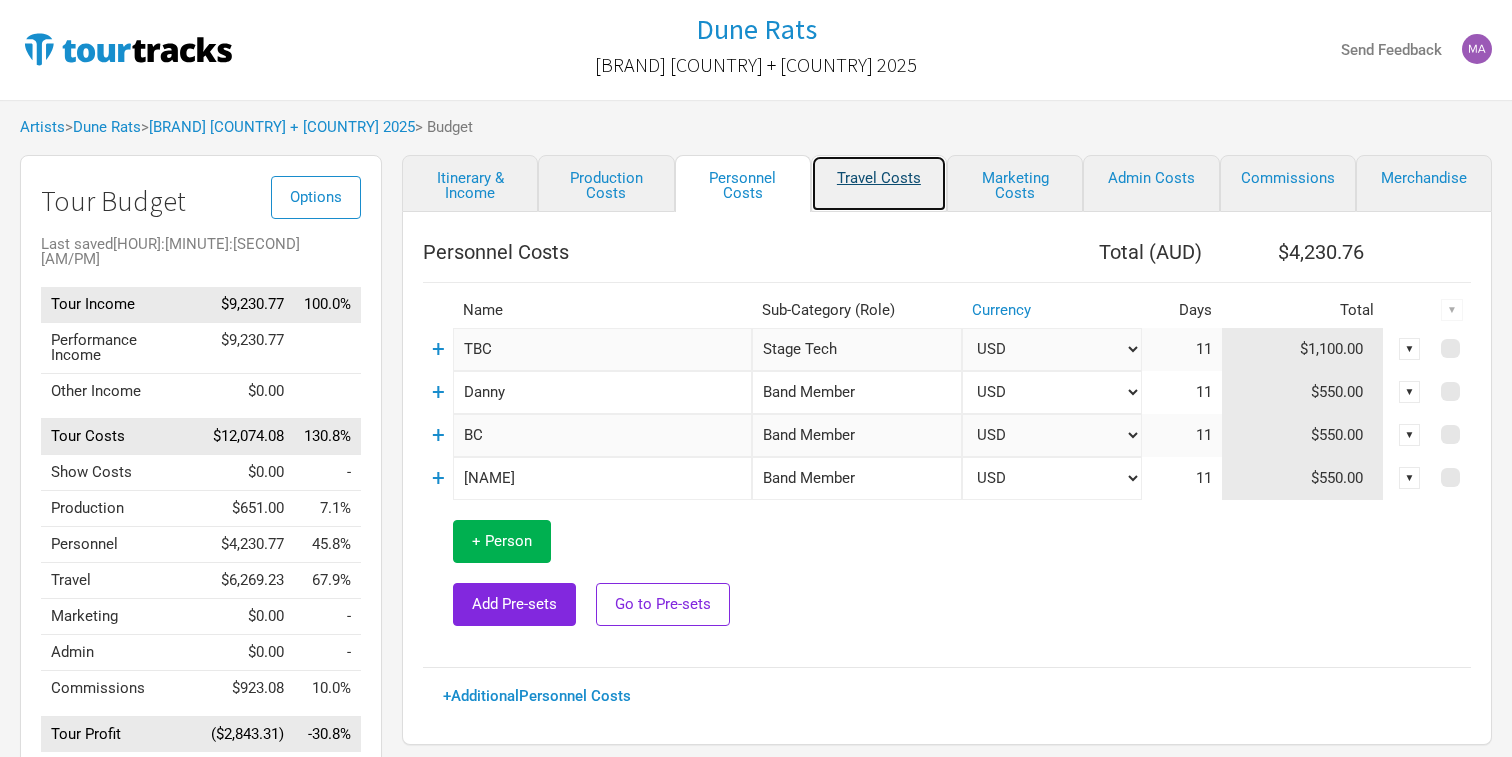 click on "Travel Costs" at bounding box center (879, 183) 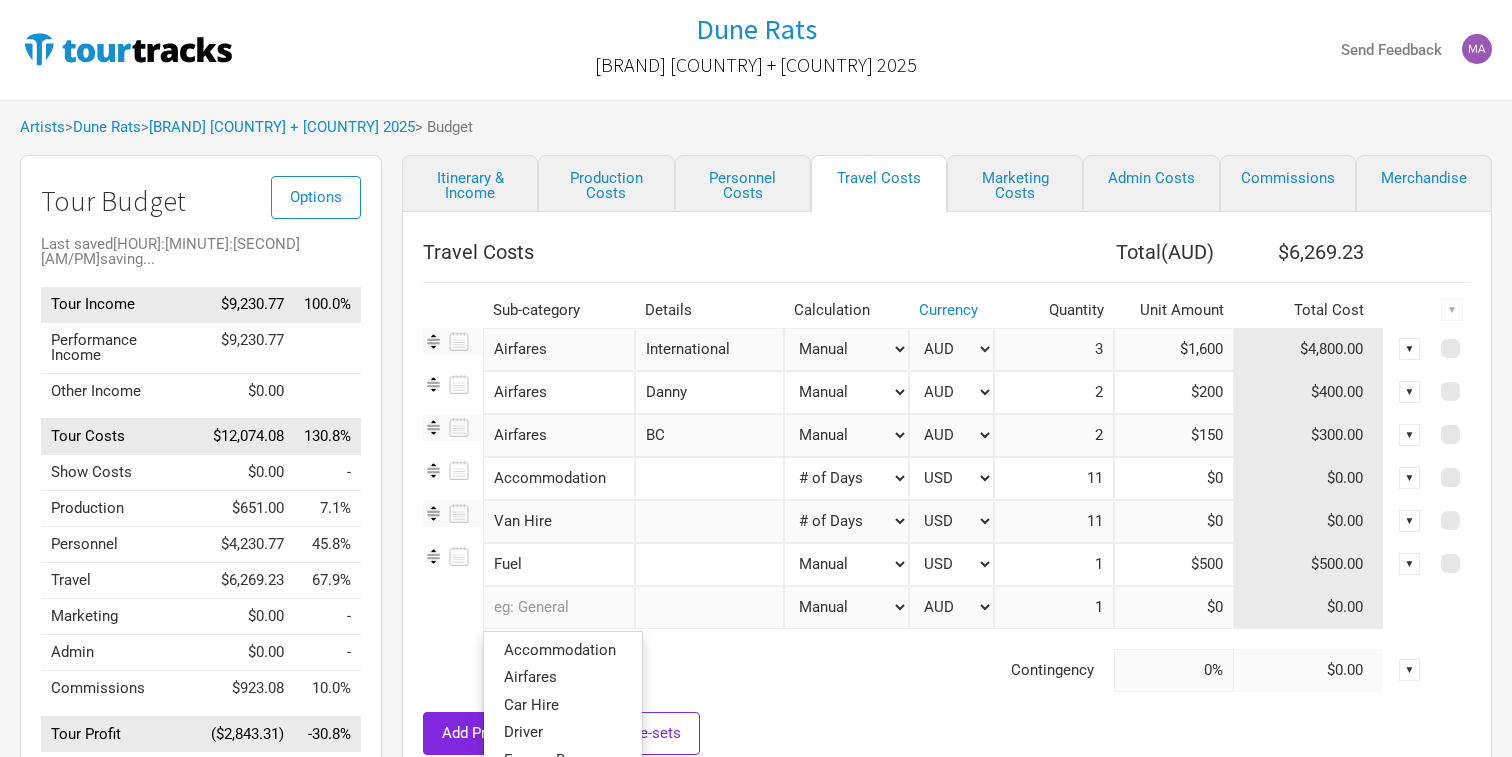 click at bounding box center [559, 607] 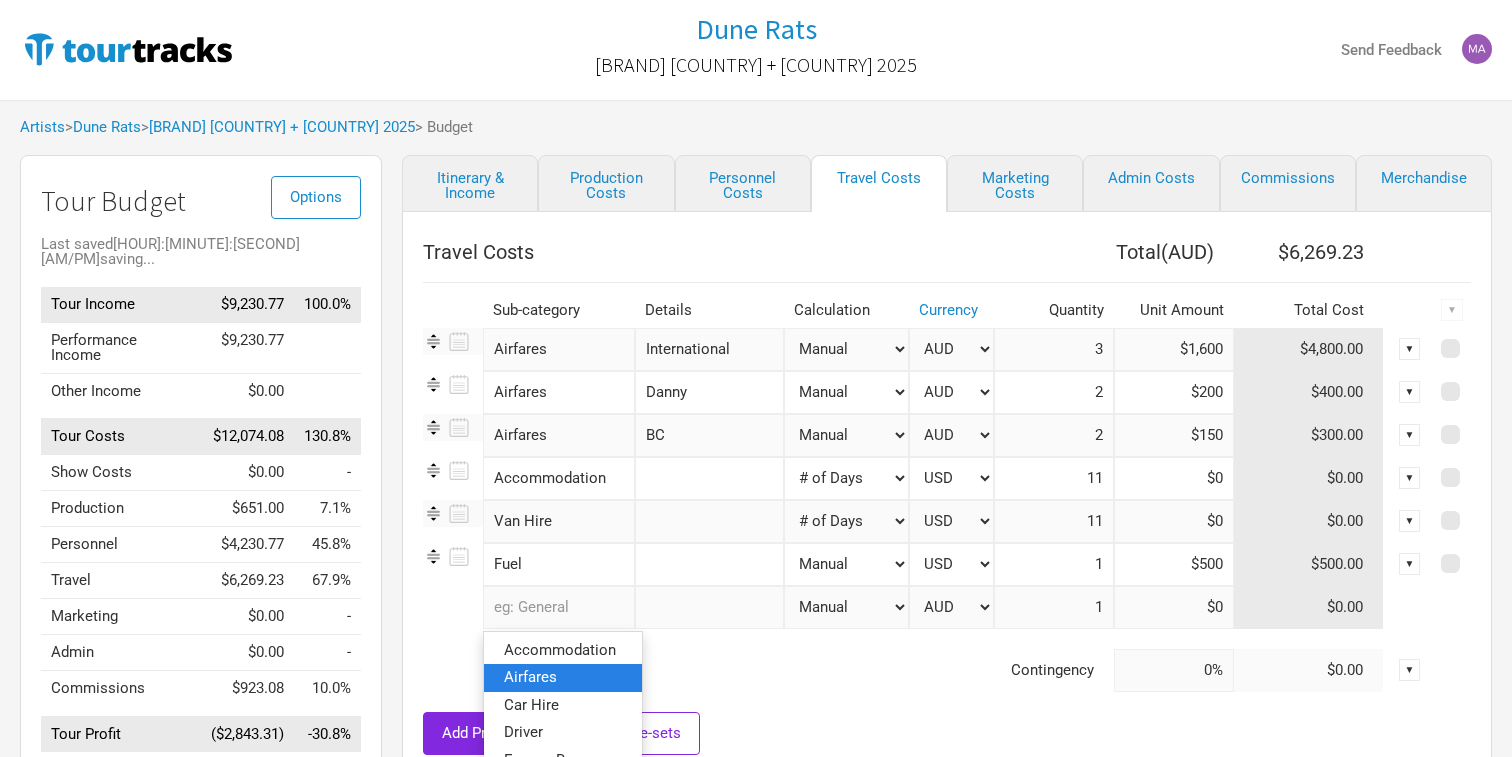 click on "Airfares" at bounding box center [530, 677] 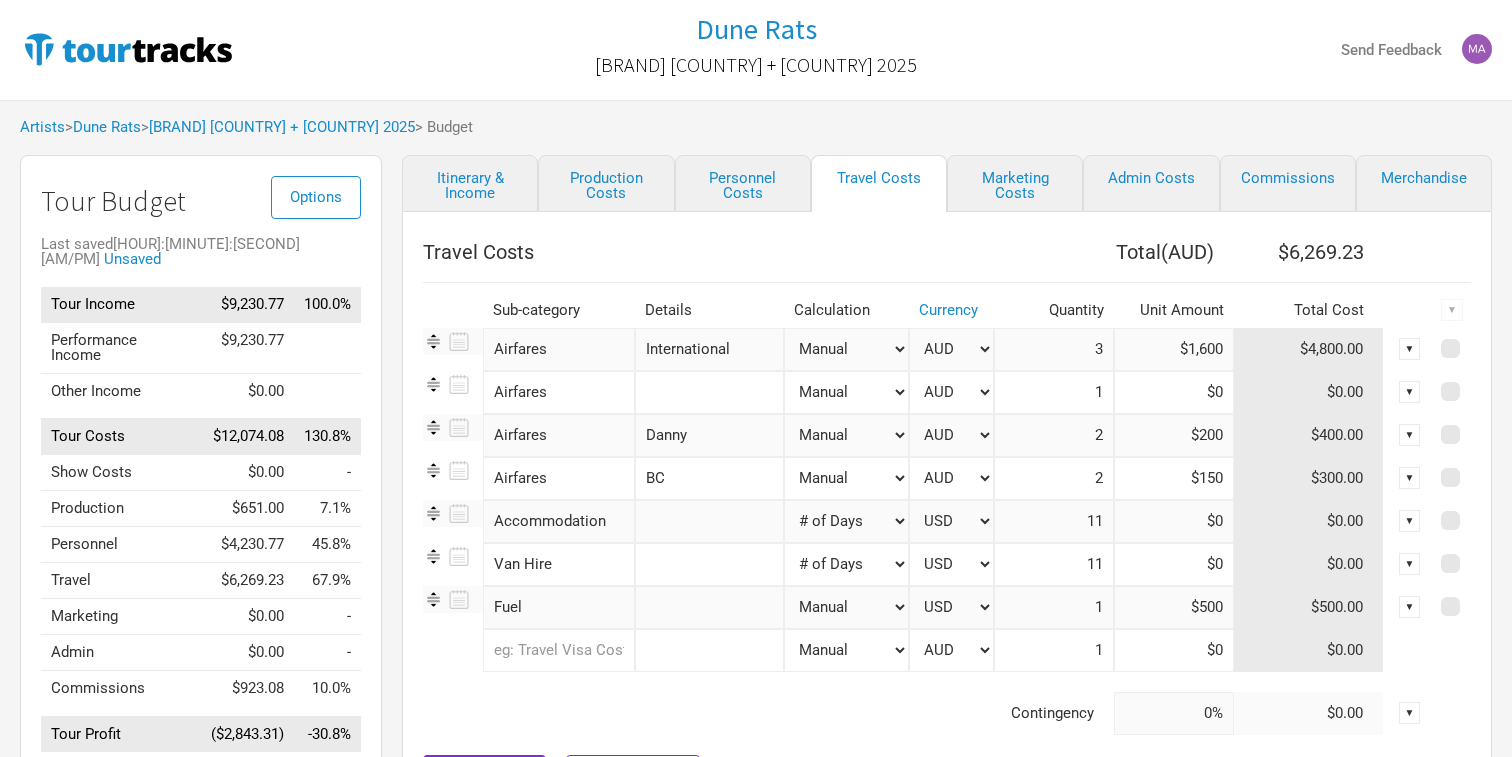click on "$1,600" at bounding box center [1174, 349] 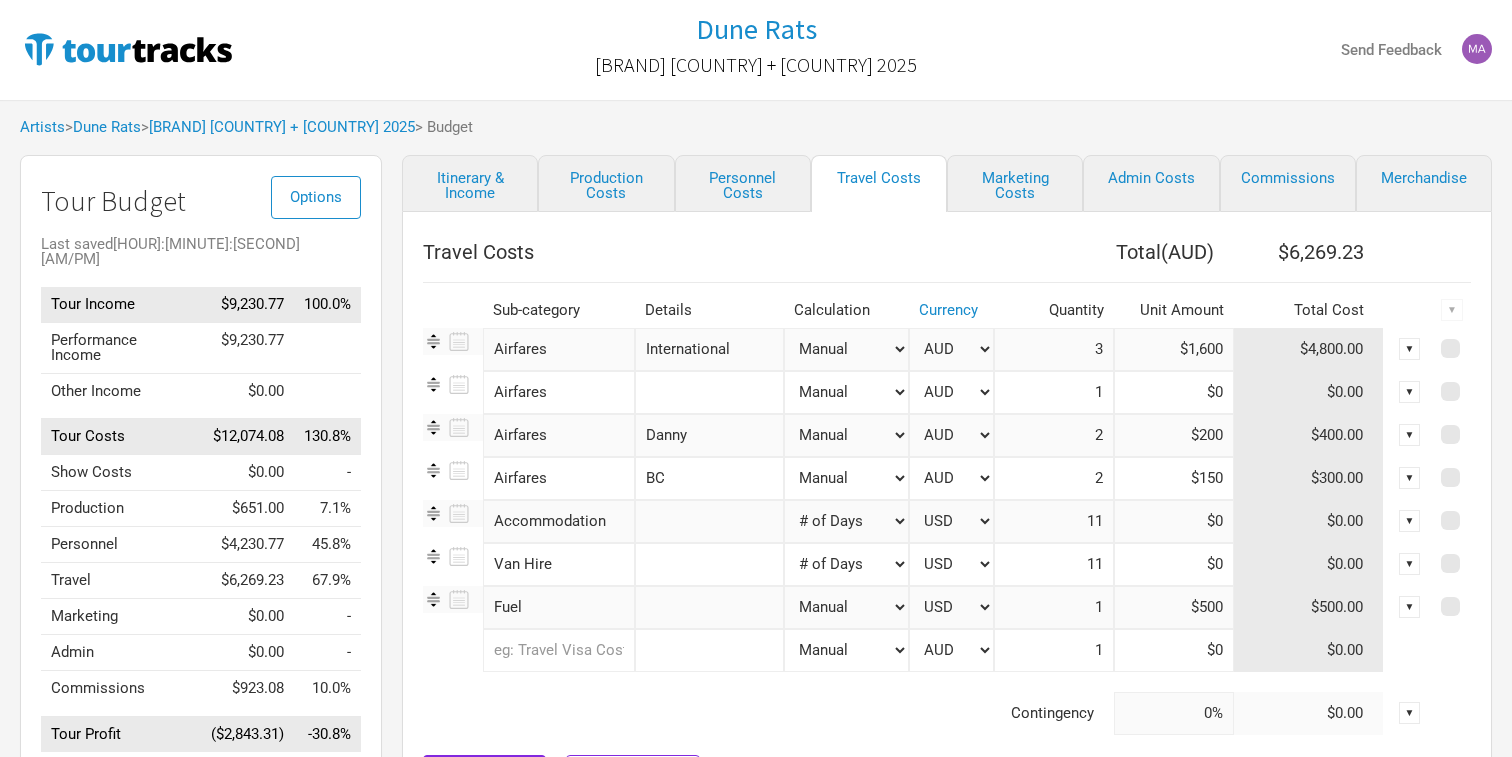 click on "$1,600" at bounding box center [1174, 349] 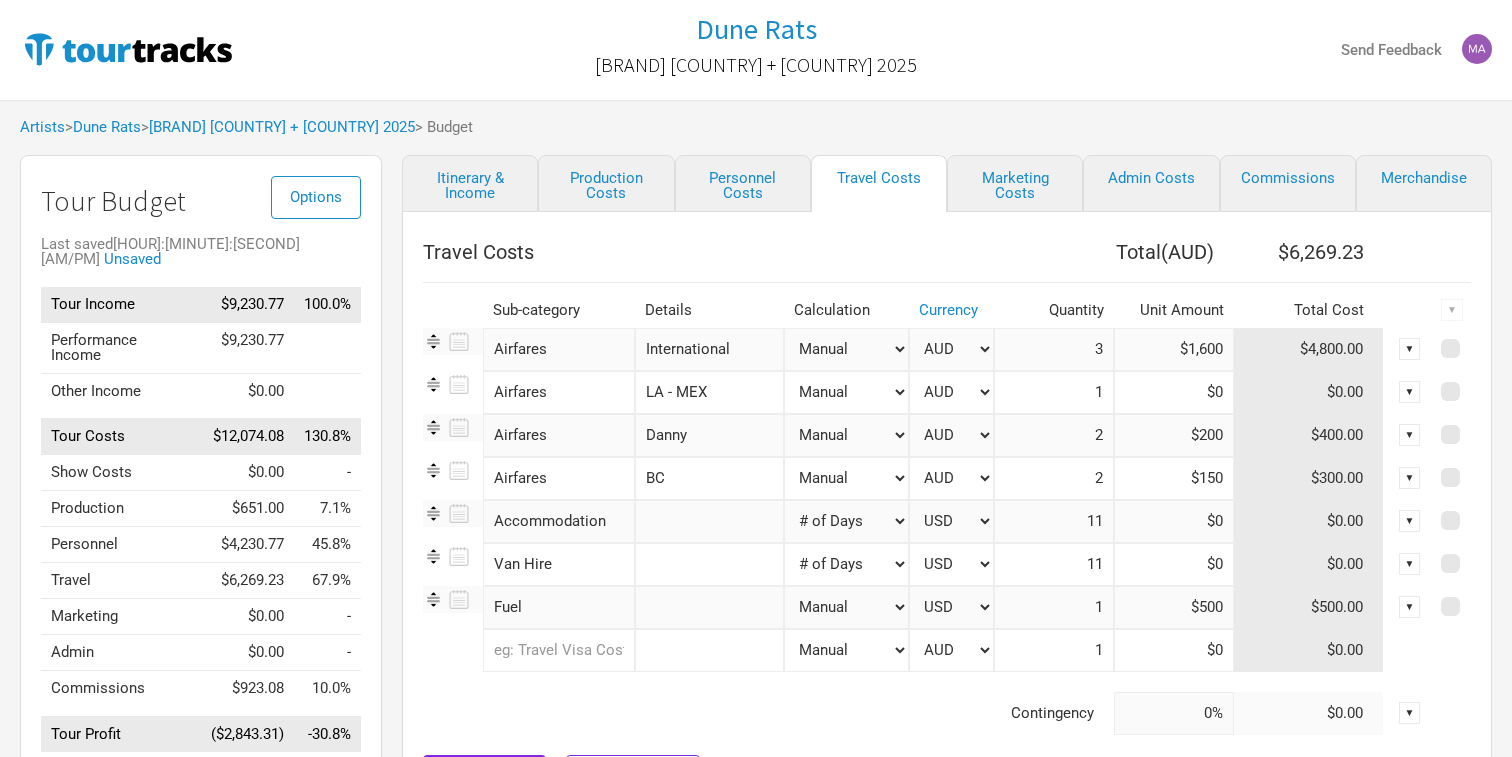 type on "LA - MEX" 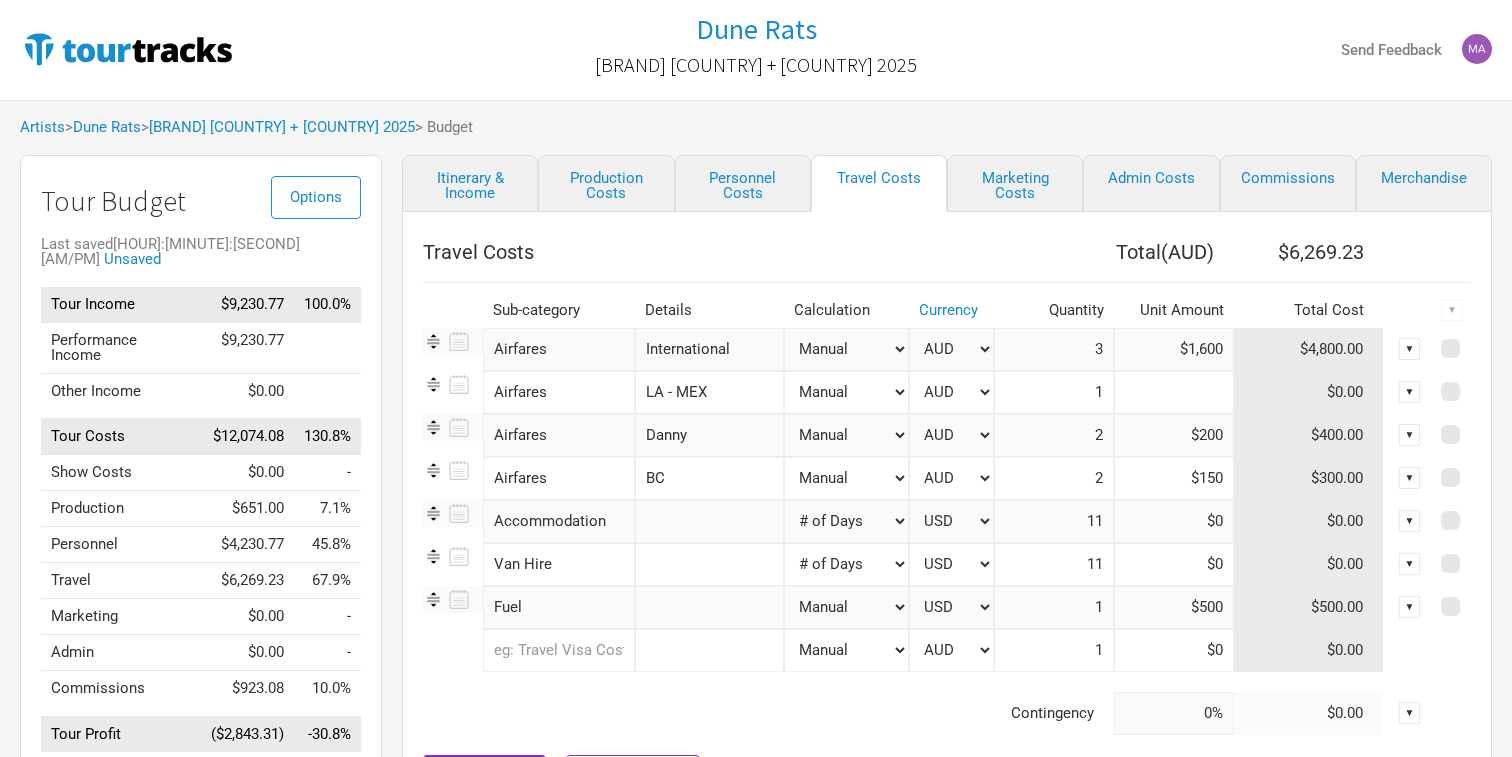 click at bounding box center (1174, 349) 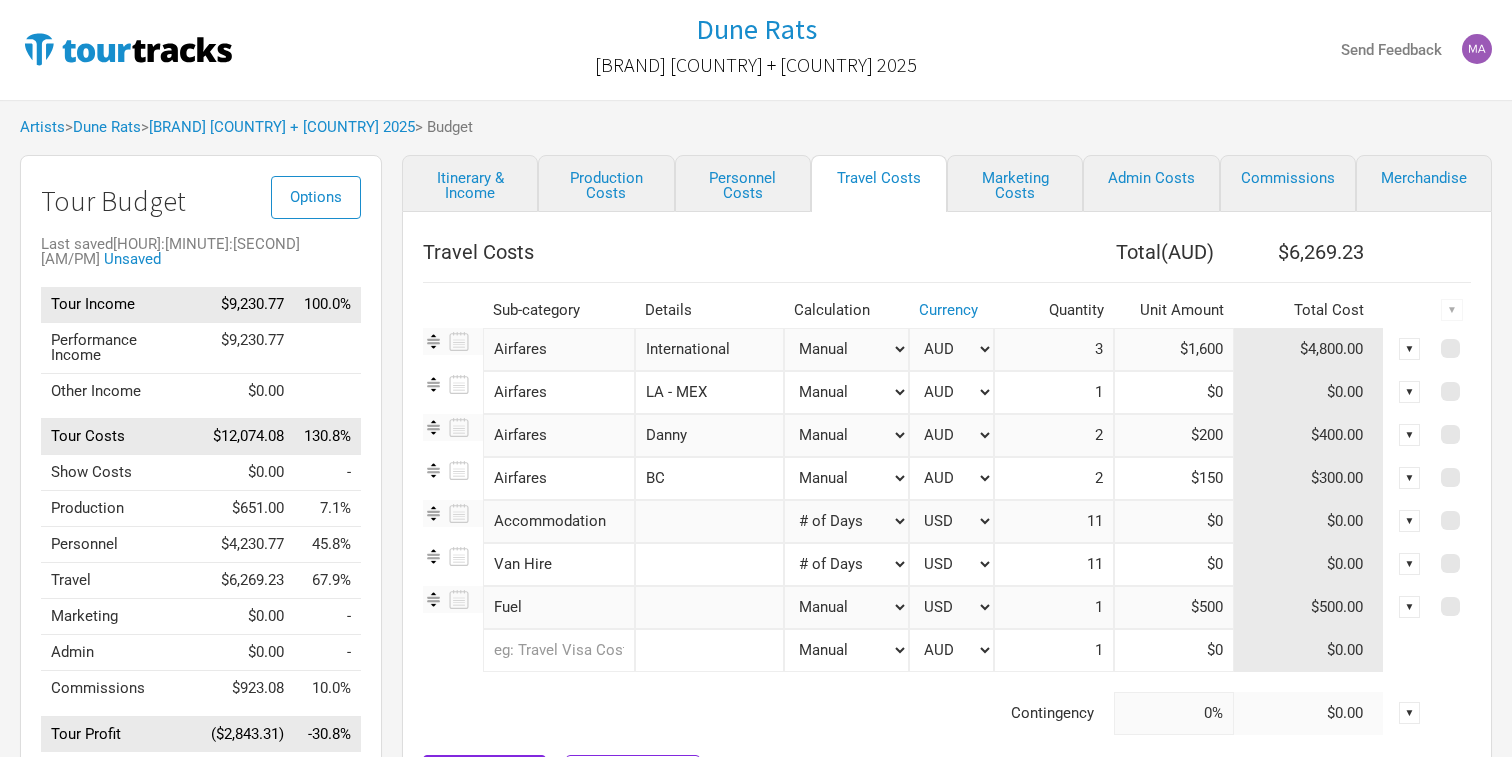 drag, startPoint x: 1055, startPoint y: 386, endPoint x: 1173, endPoint y: 402, distance: 119.0798 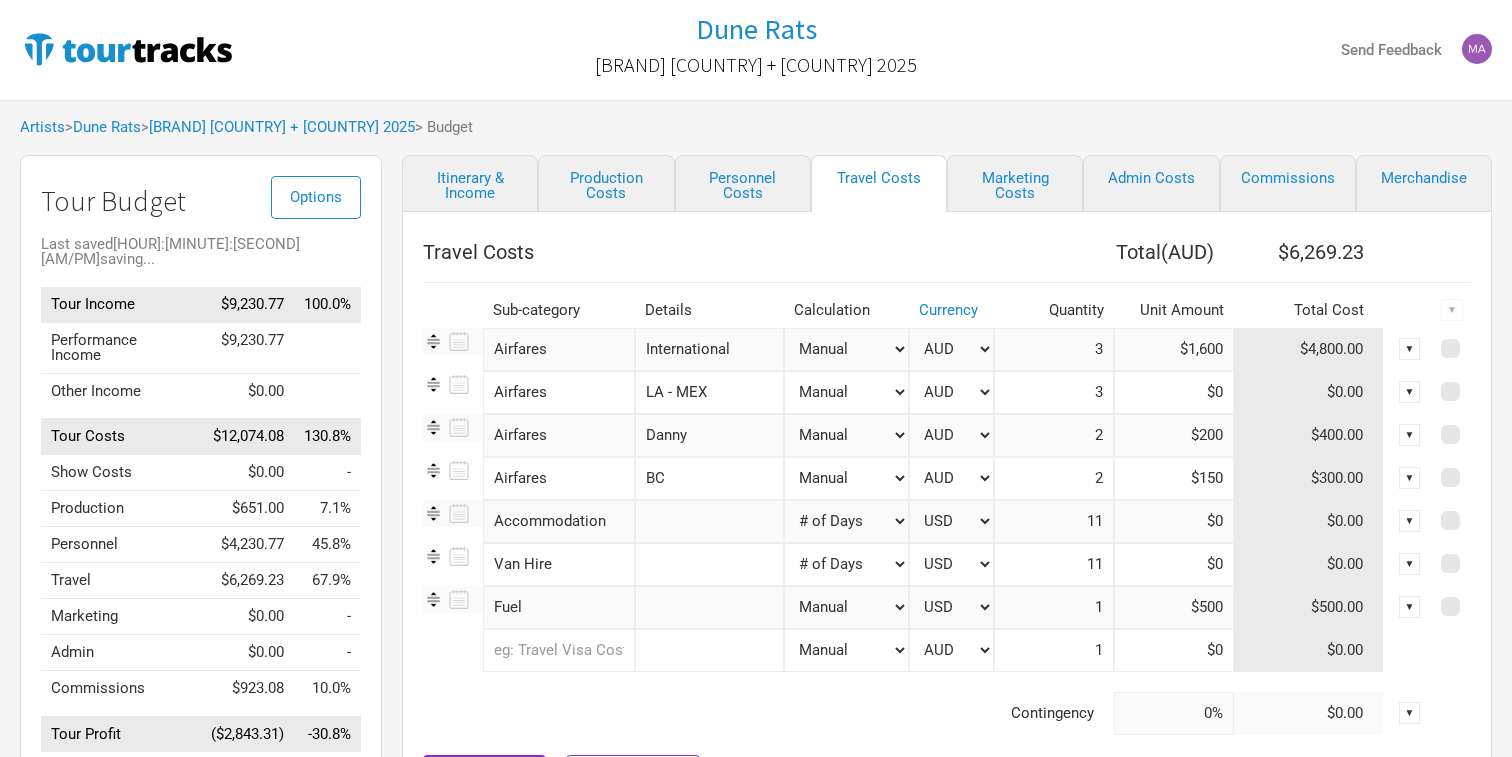 type on "3" 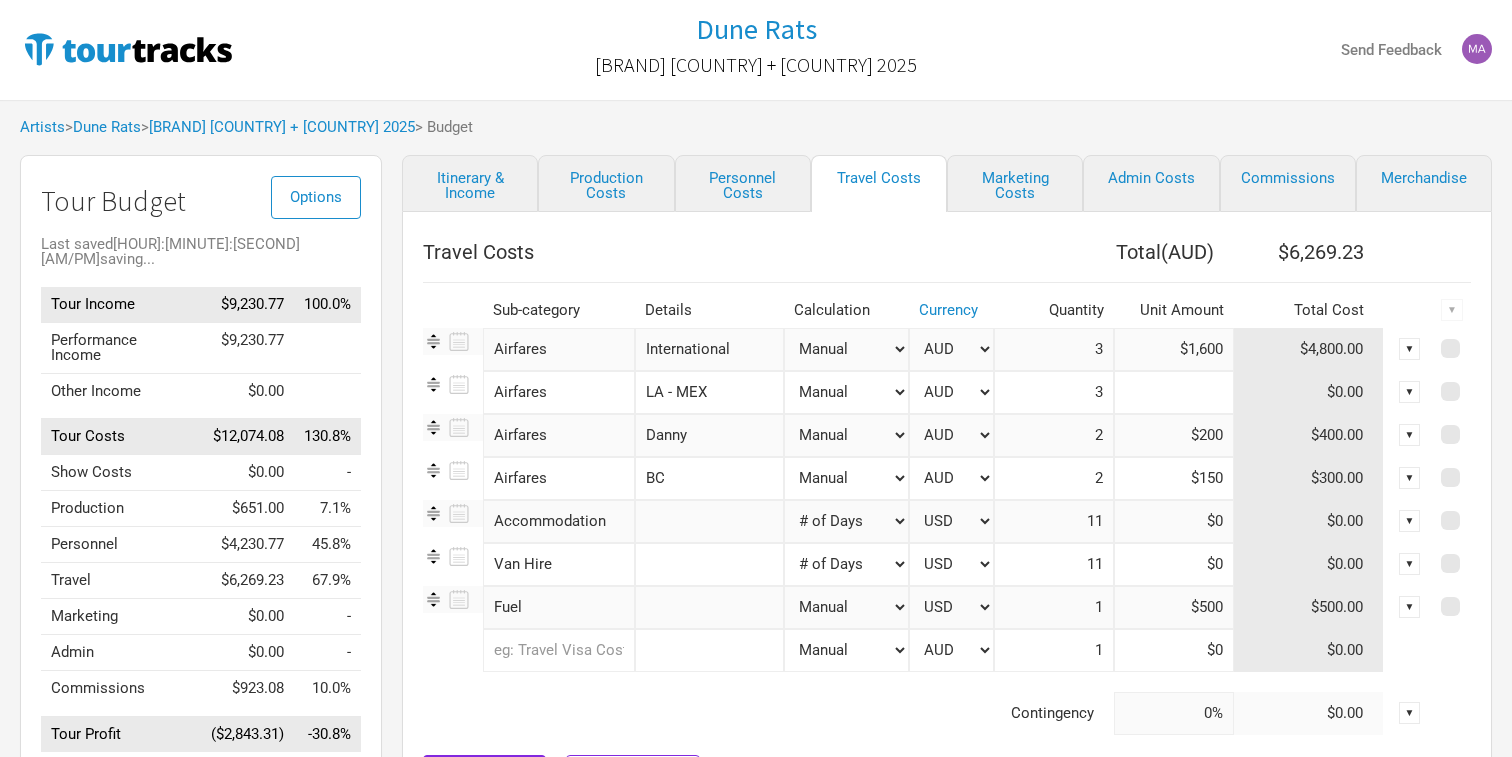 click at bounding box center [1174, 349] 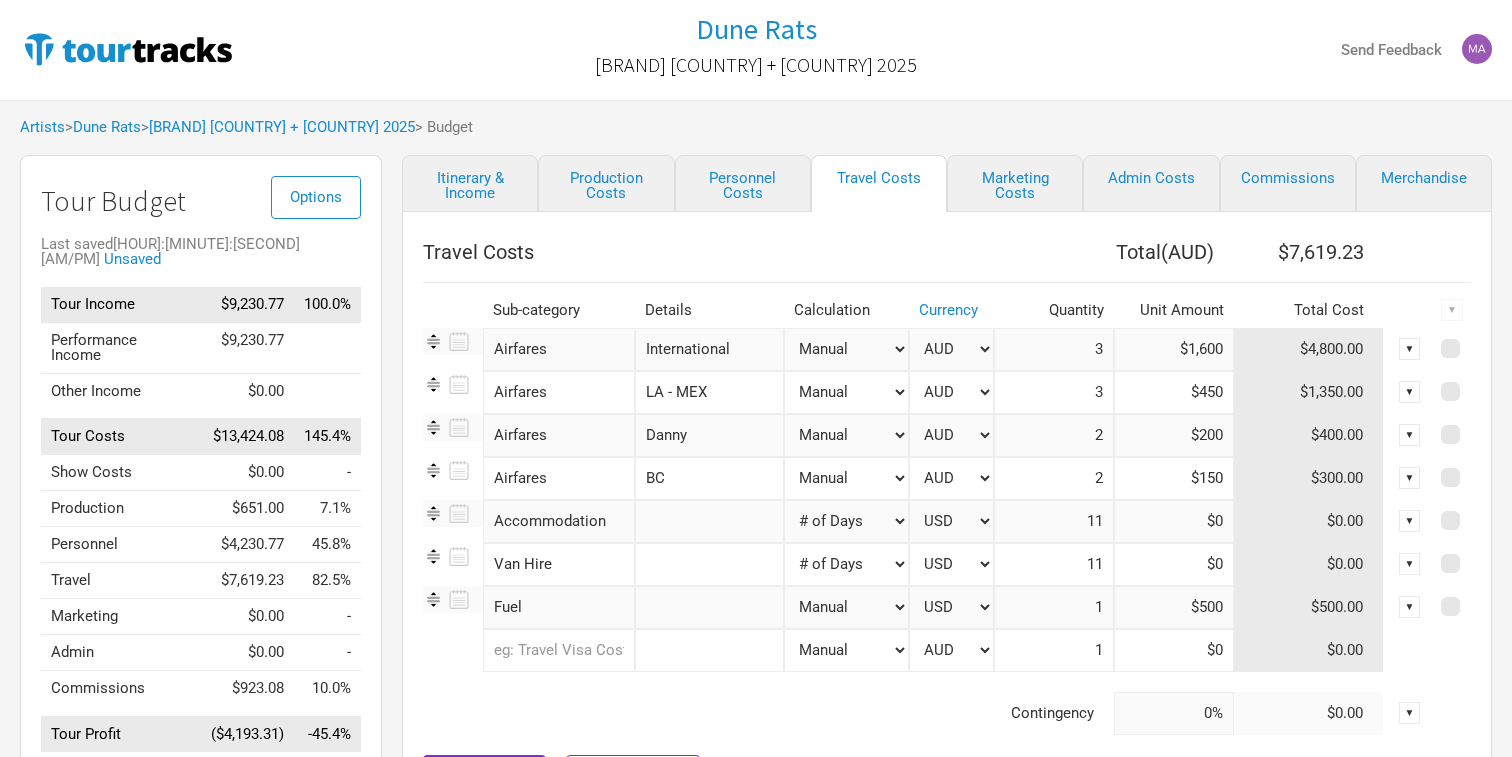 type on "$450" 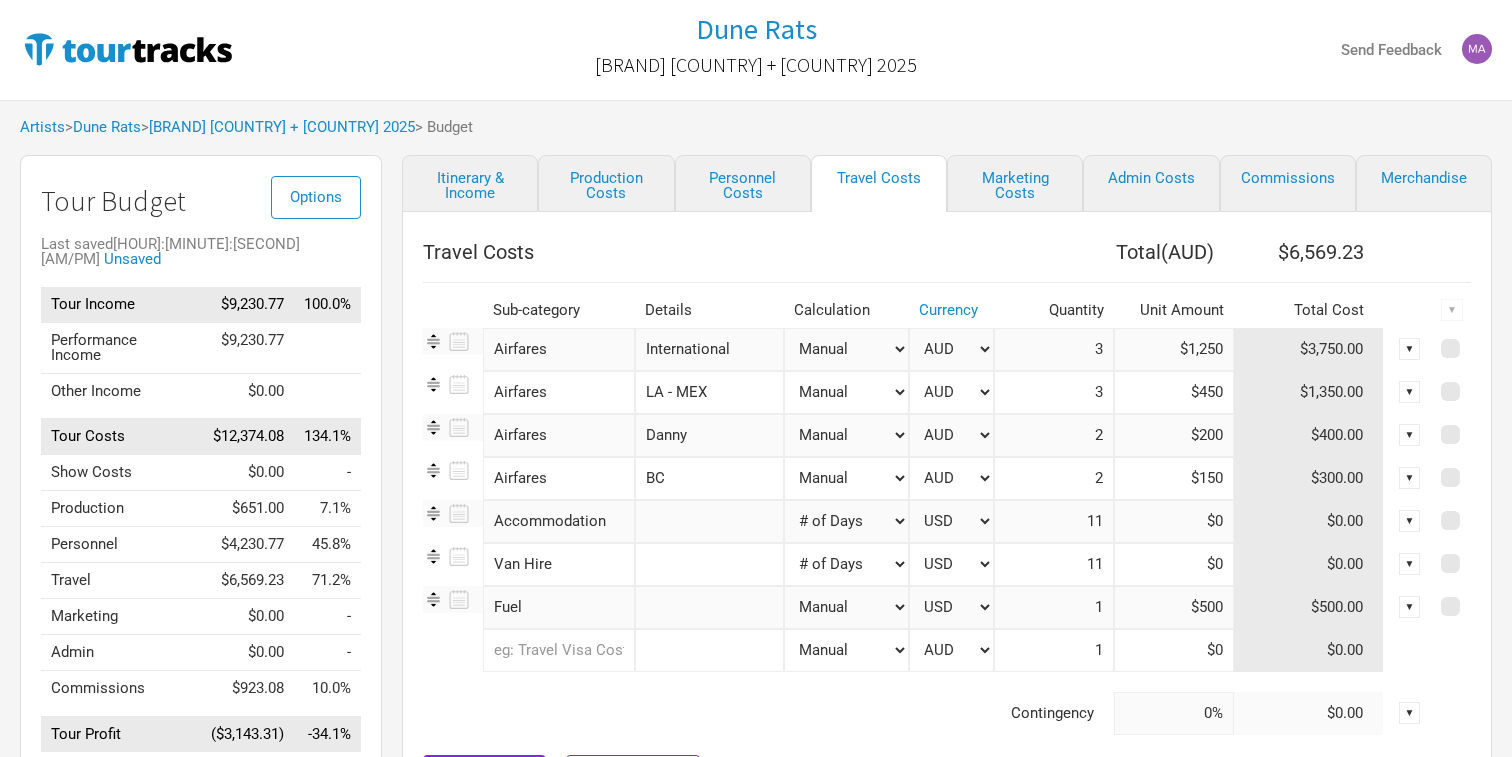 type on "$1,250" 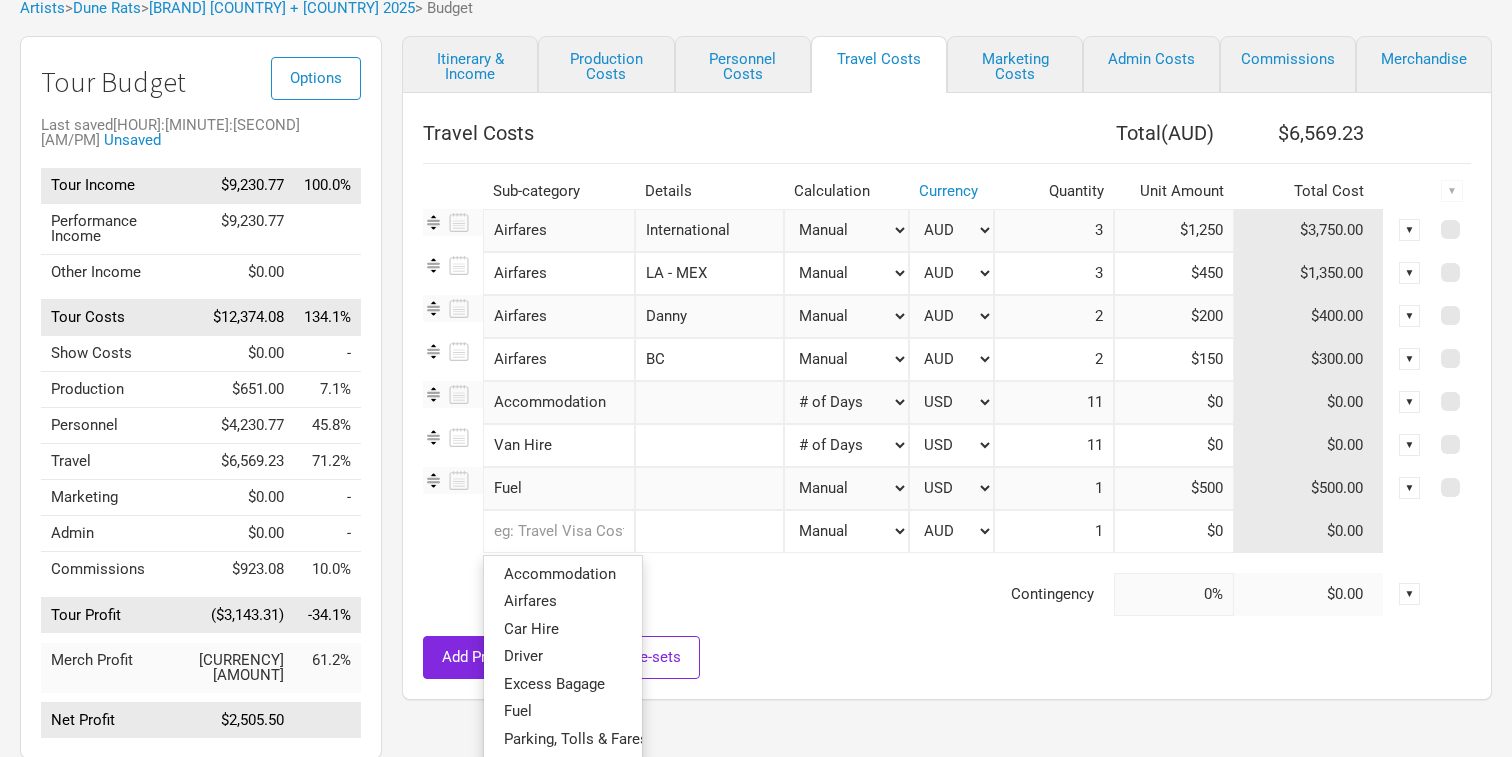 scroll, scrollTop: 134, scrollLeft: 0, axis: vertical 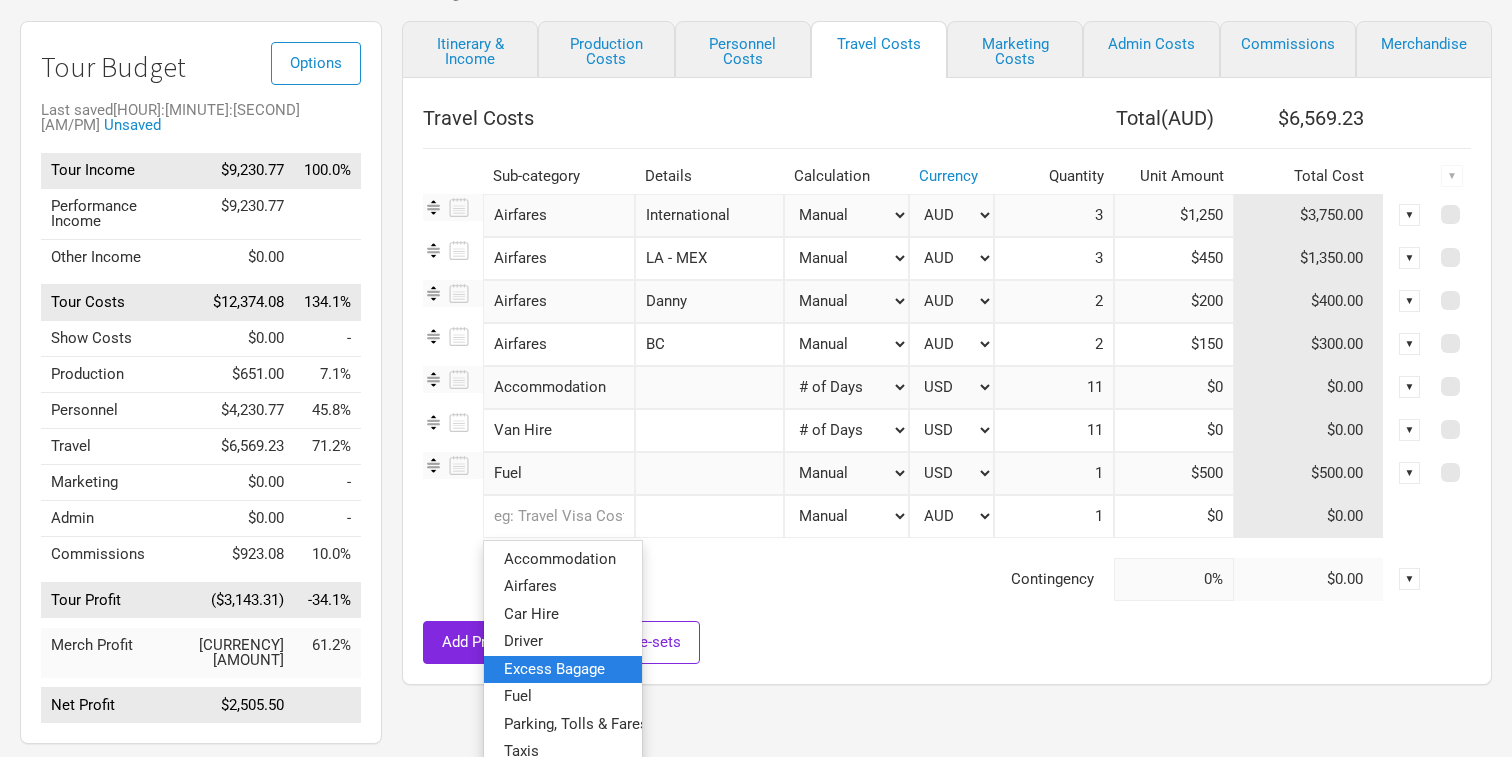 click on "Excess Bagage" at bounding box center (554, 668) 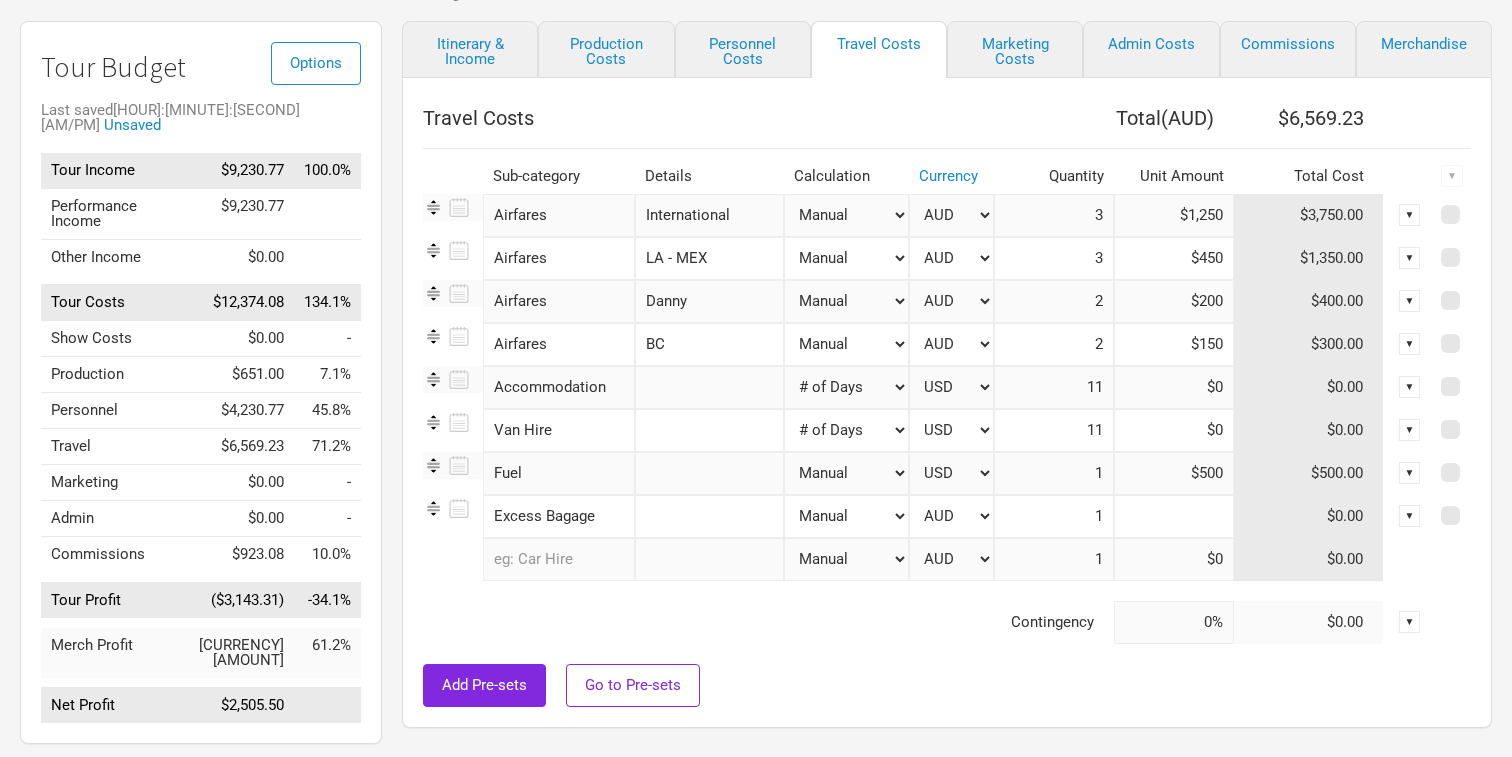 click at bounding box center [1174, 215] 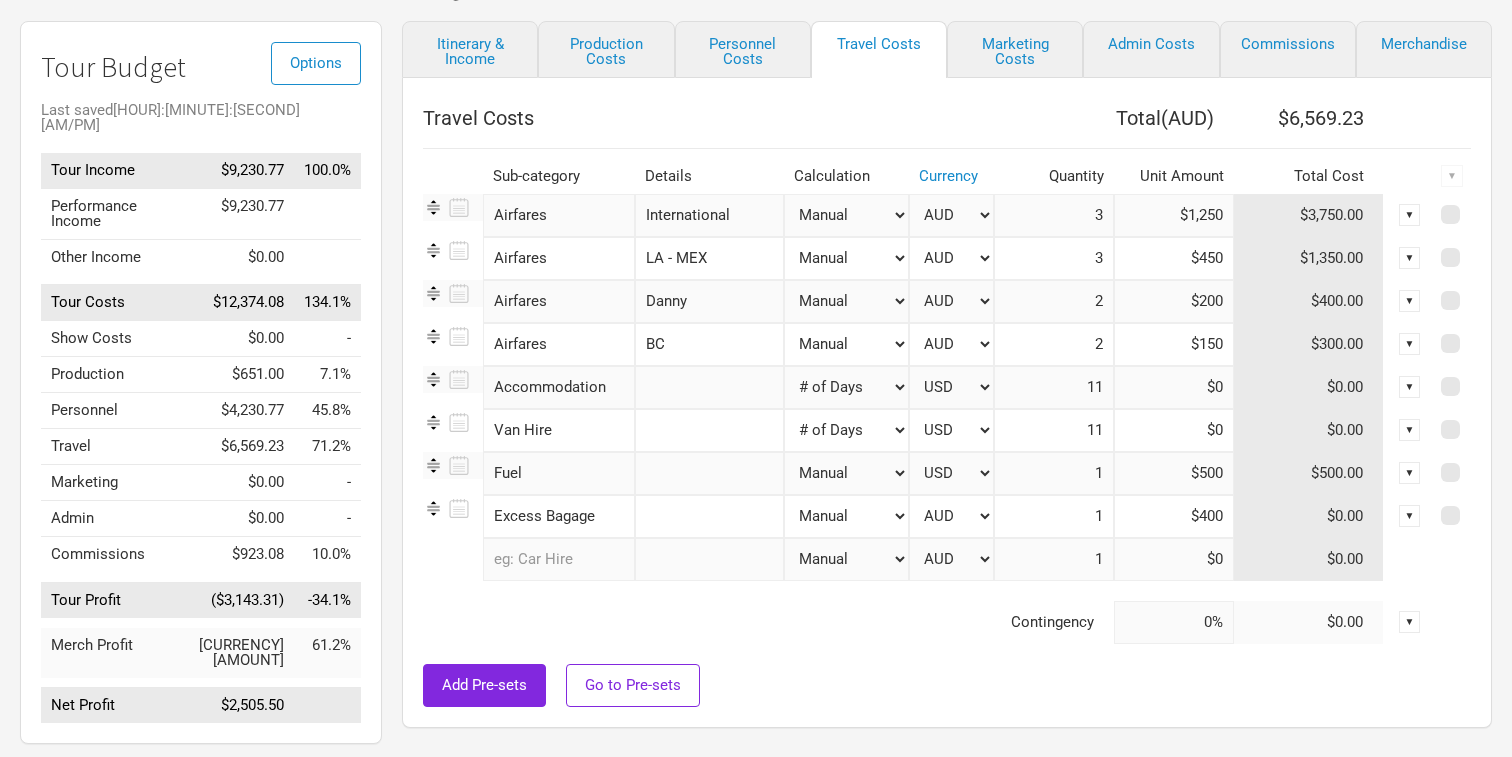 type on "$400" 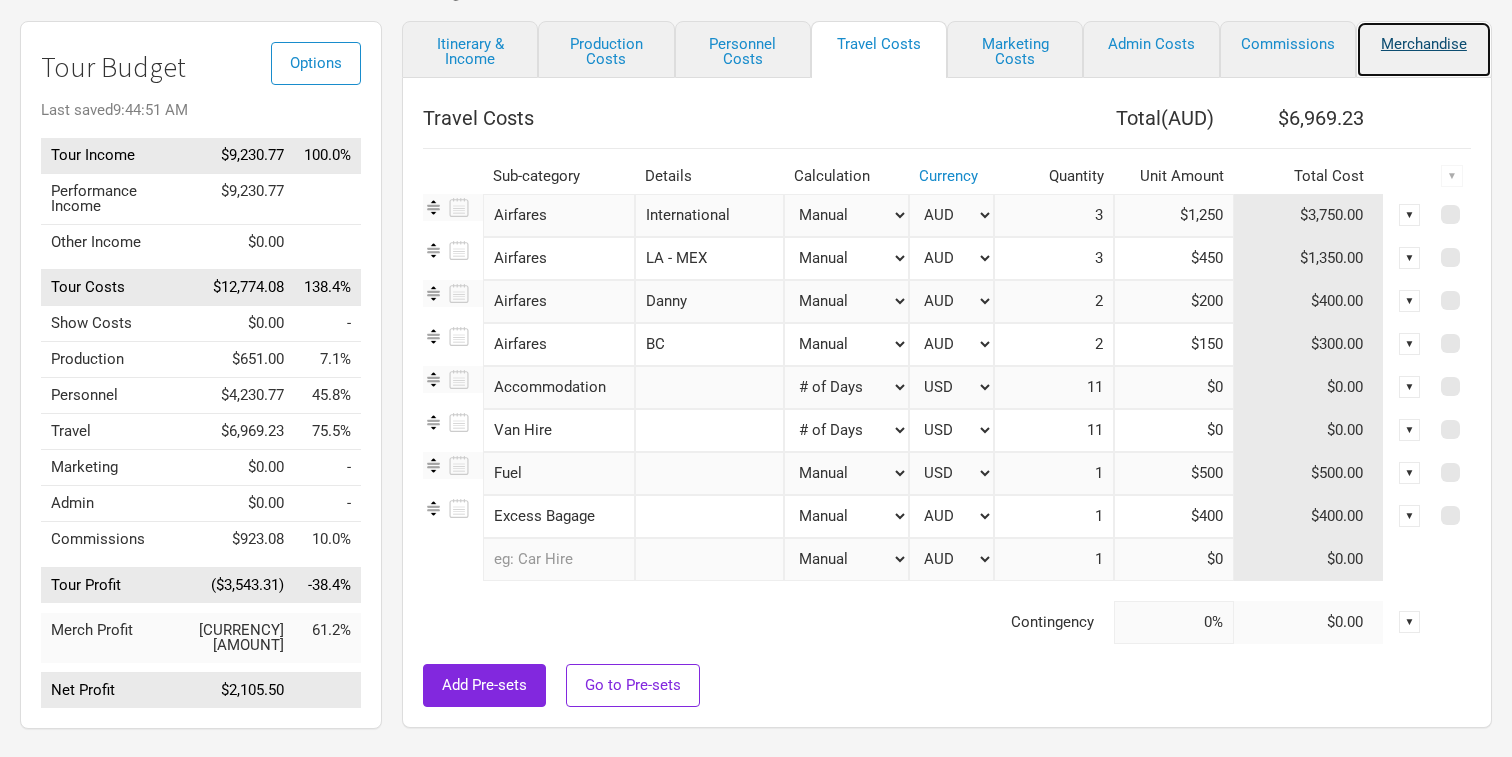 click on "Merchandise" at bounding box center (1424, 49) 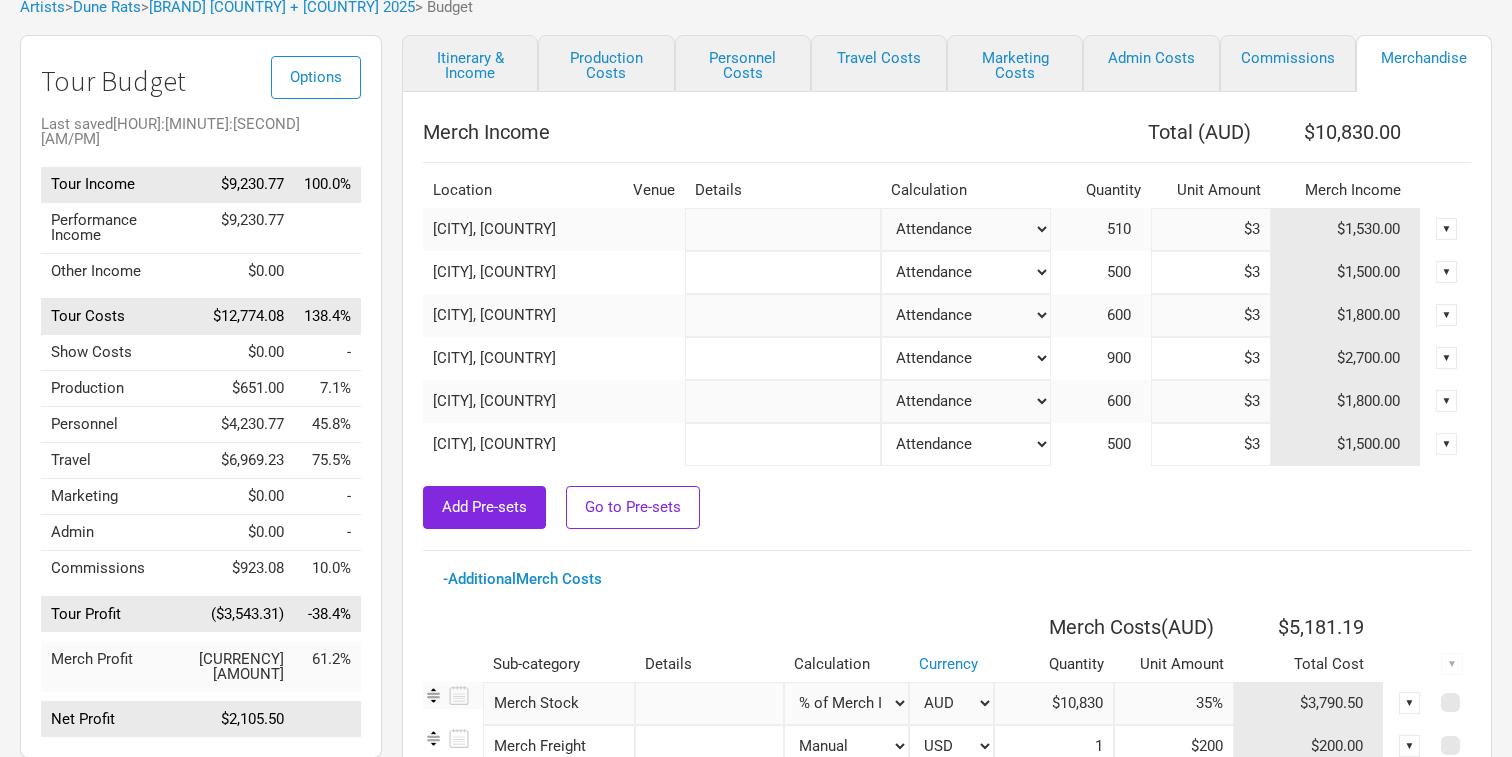 scroll, scrollTop: 125, scrollLeft: 0, axis: vertical 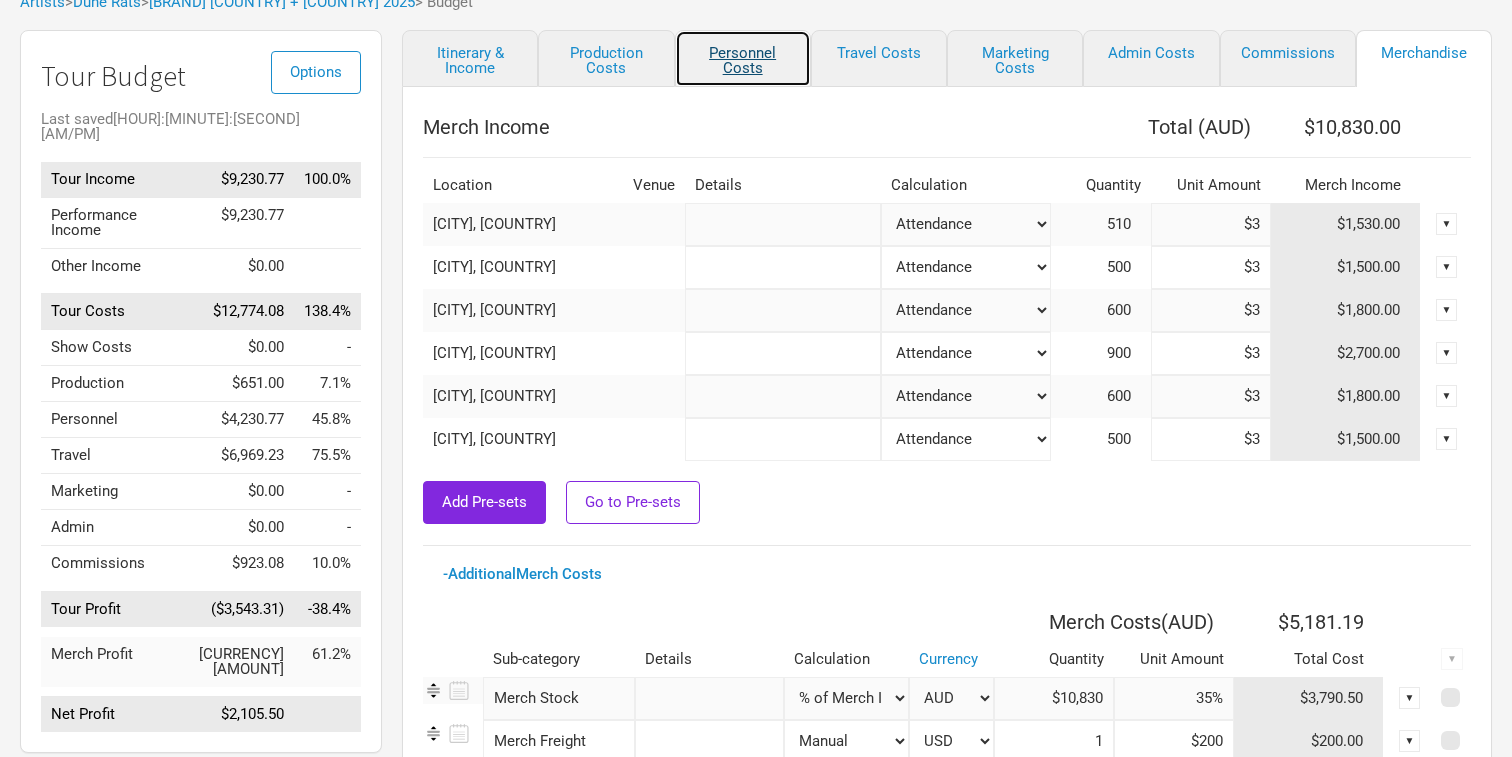 click on "Personnel Costs" at bounding box center [743, 58] 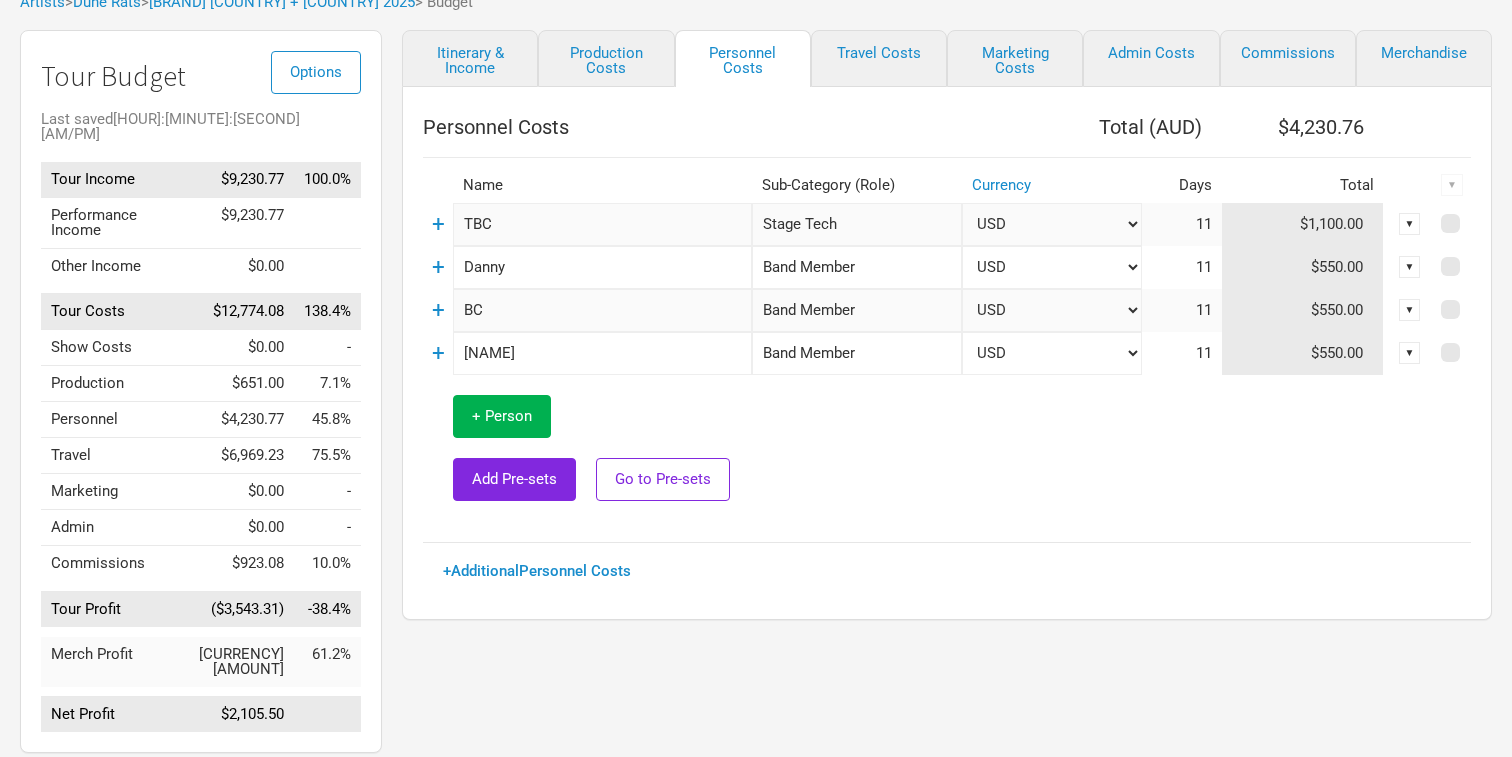 scroll, scrollTop: 0, scrollLeft: 0, axis: both 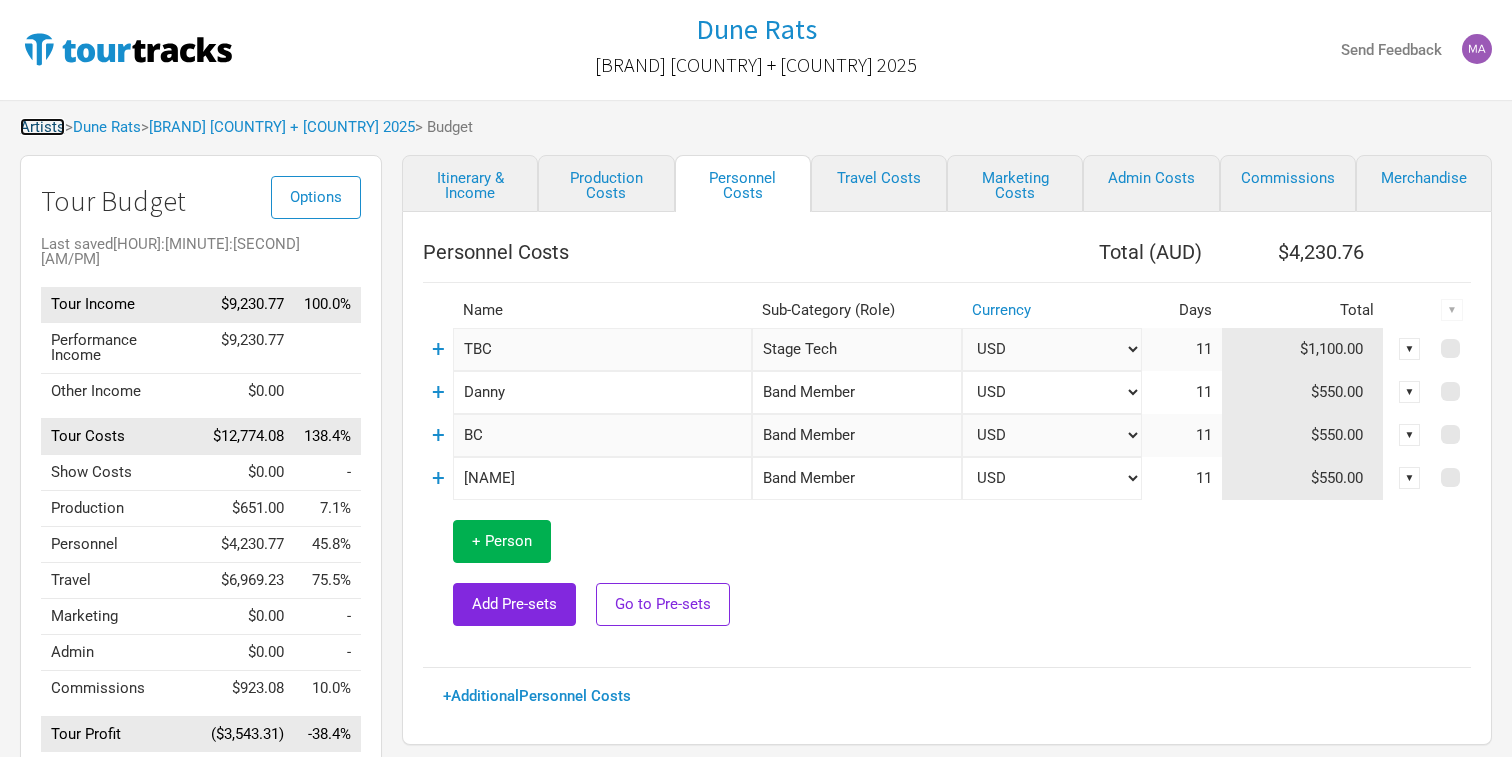 click on "Artists" at bounding box center (42, 127) 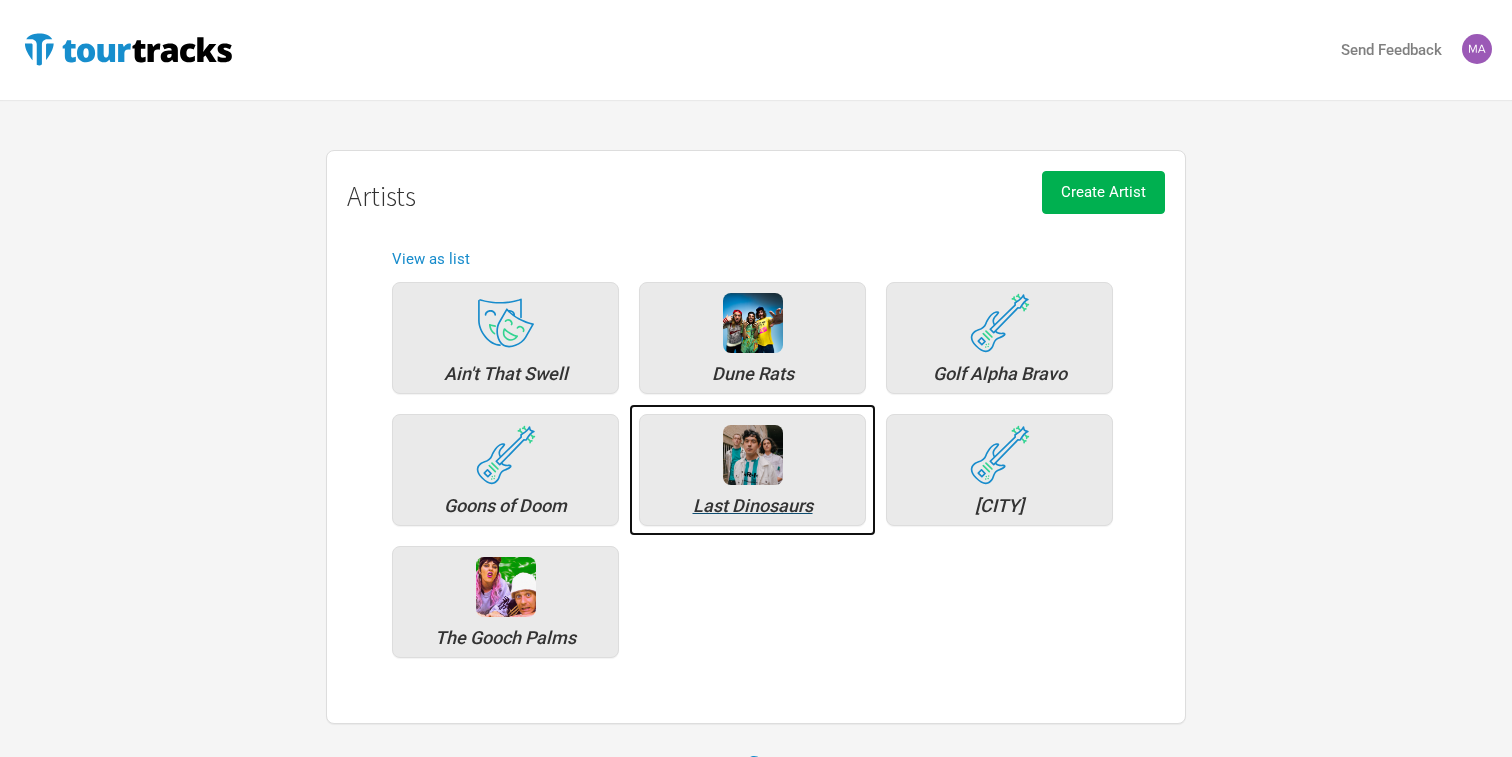 click on "Last Dinosaurs" at bounding box center (752, 506) 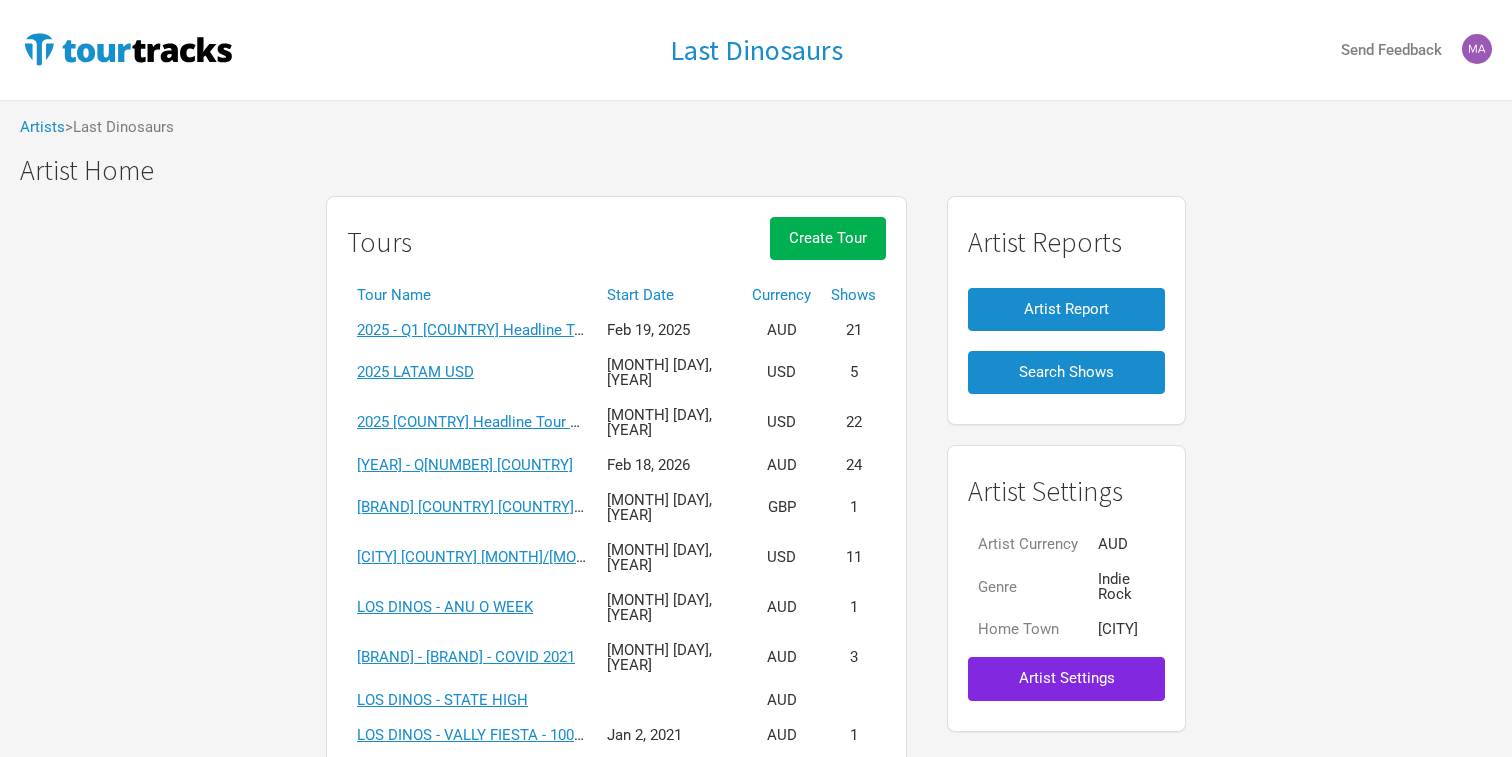 click on "Start Date" at bounding box center [669, 295] 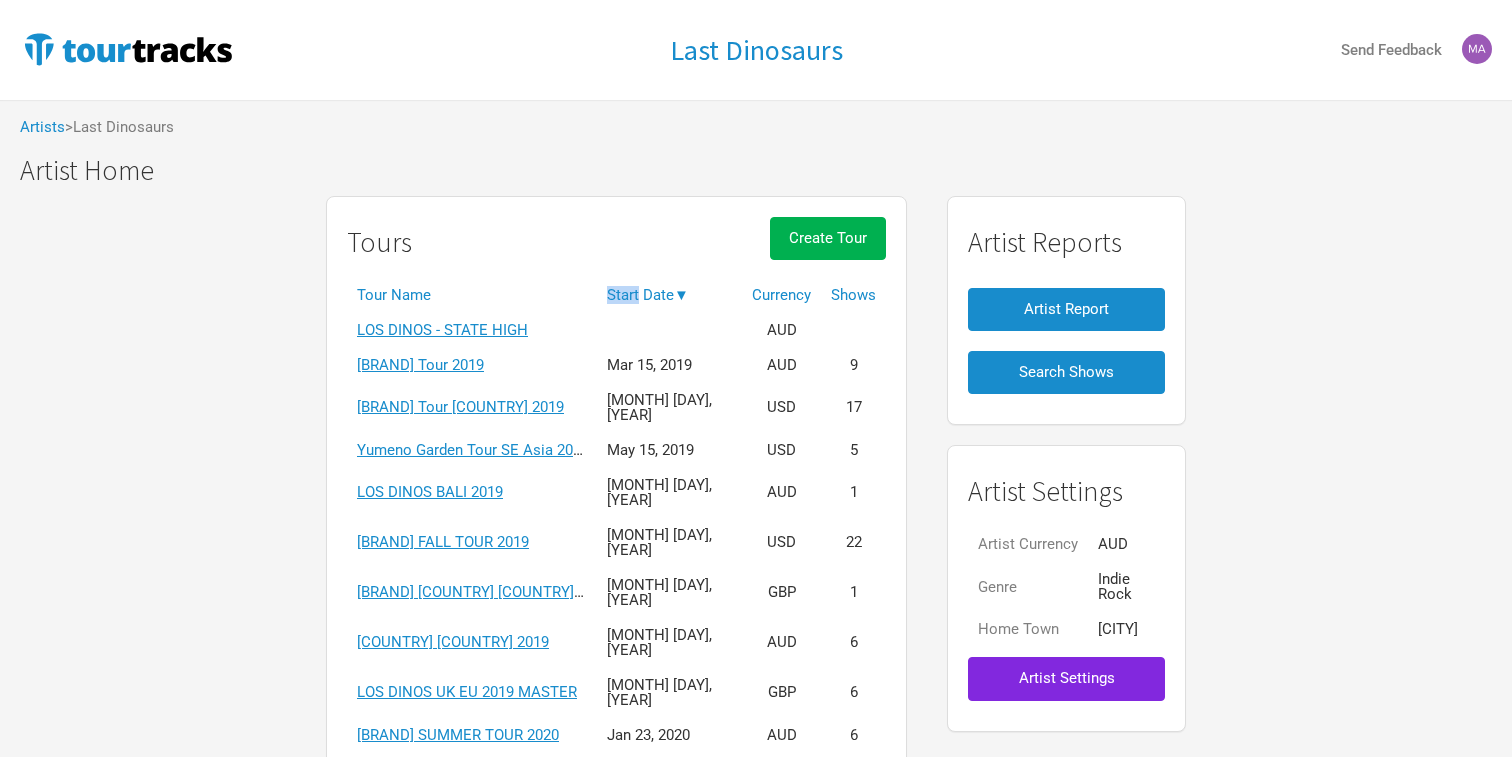 click on "Start Date ▼" at bounding box center [669, 295] 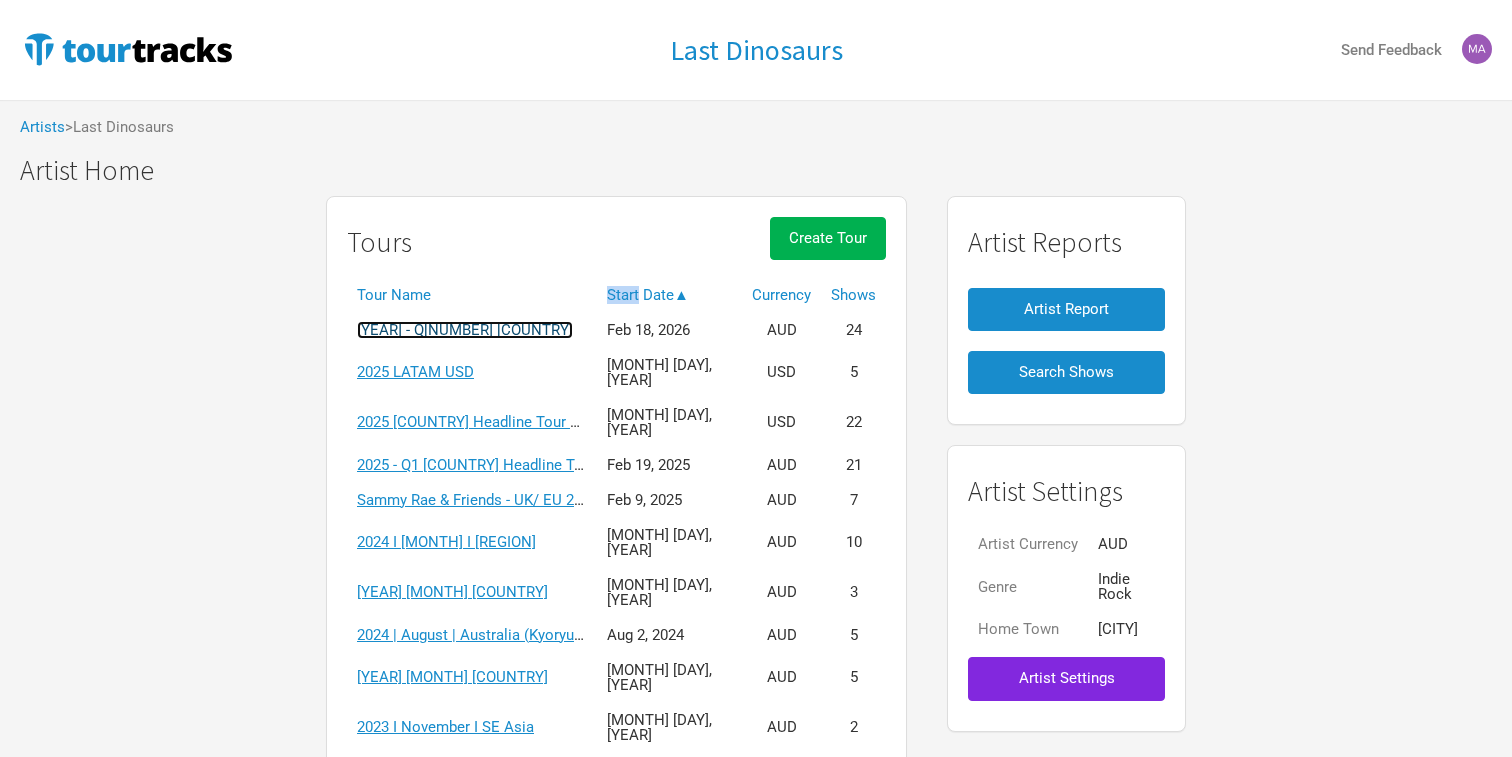 click on "[YEAR] - Q[NUMBER] [COUNTRY]" at bounding box center [465, 330] 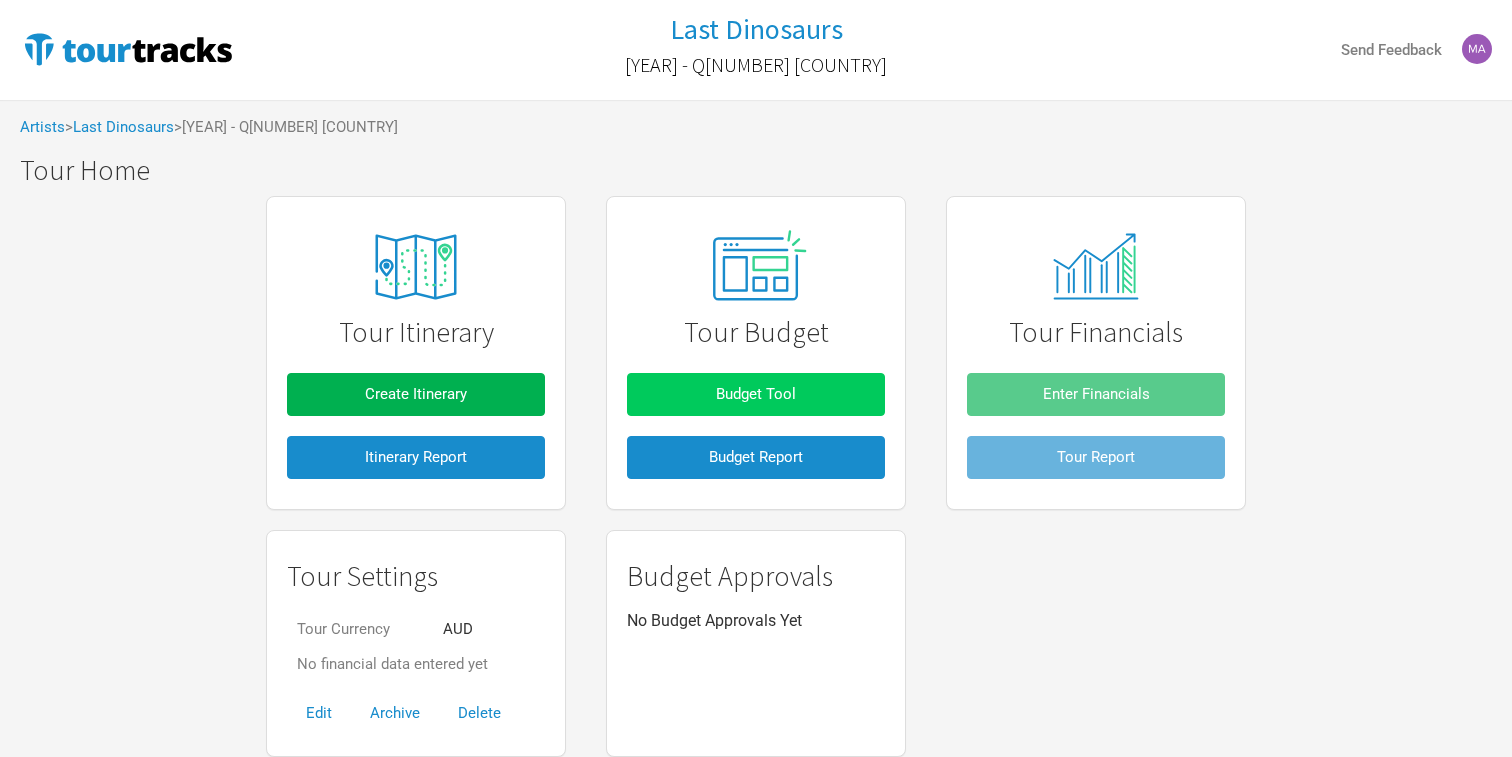 click on "Budget Tool" at bounding box center [756, 394] 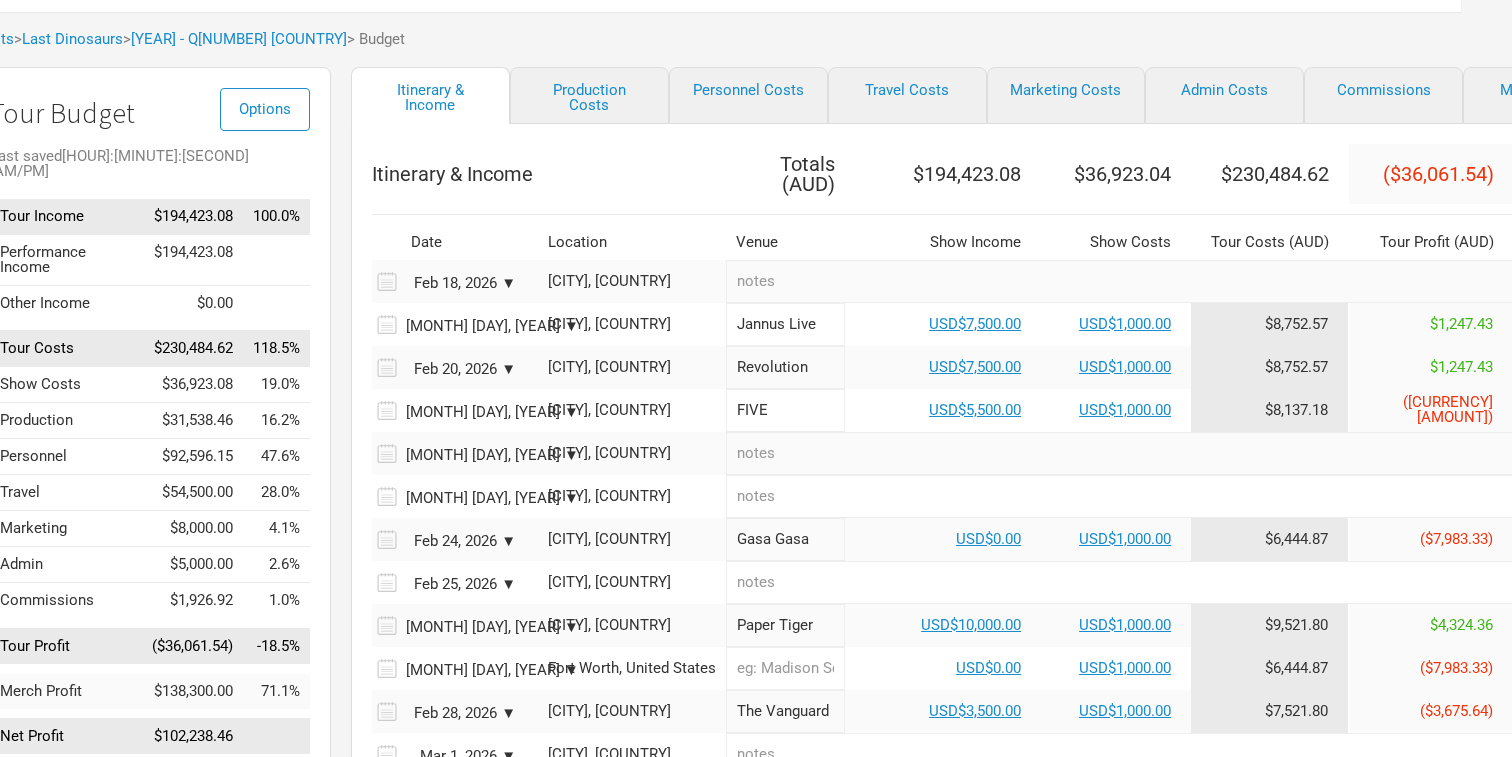 scroll, scrollTop: 88, scrollLeft: 0, axis: vertical 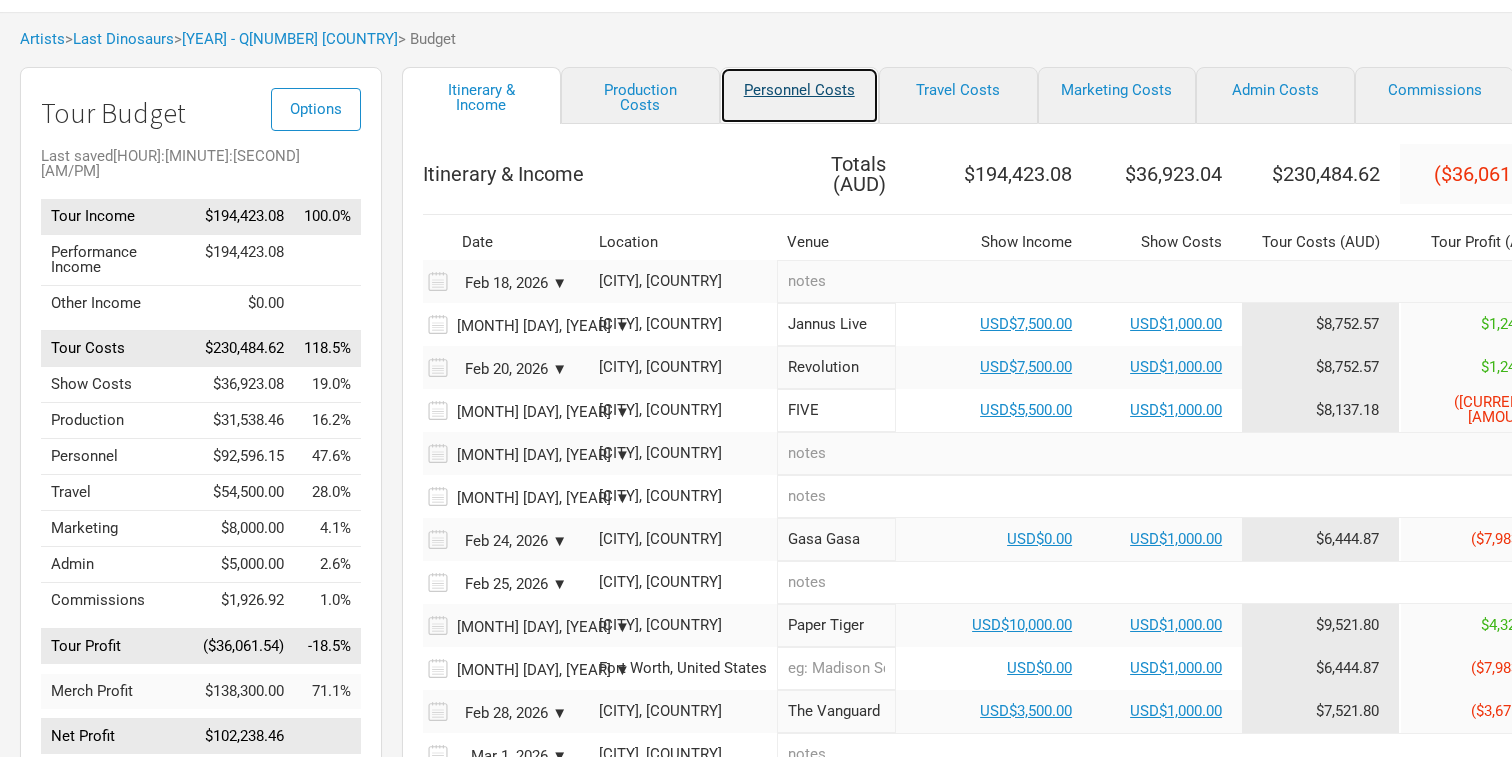 click on "Personnel Costs" at bounding box center [799, 95] 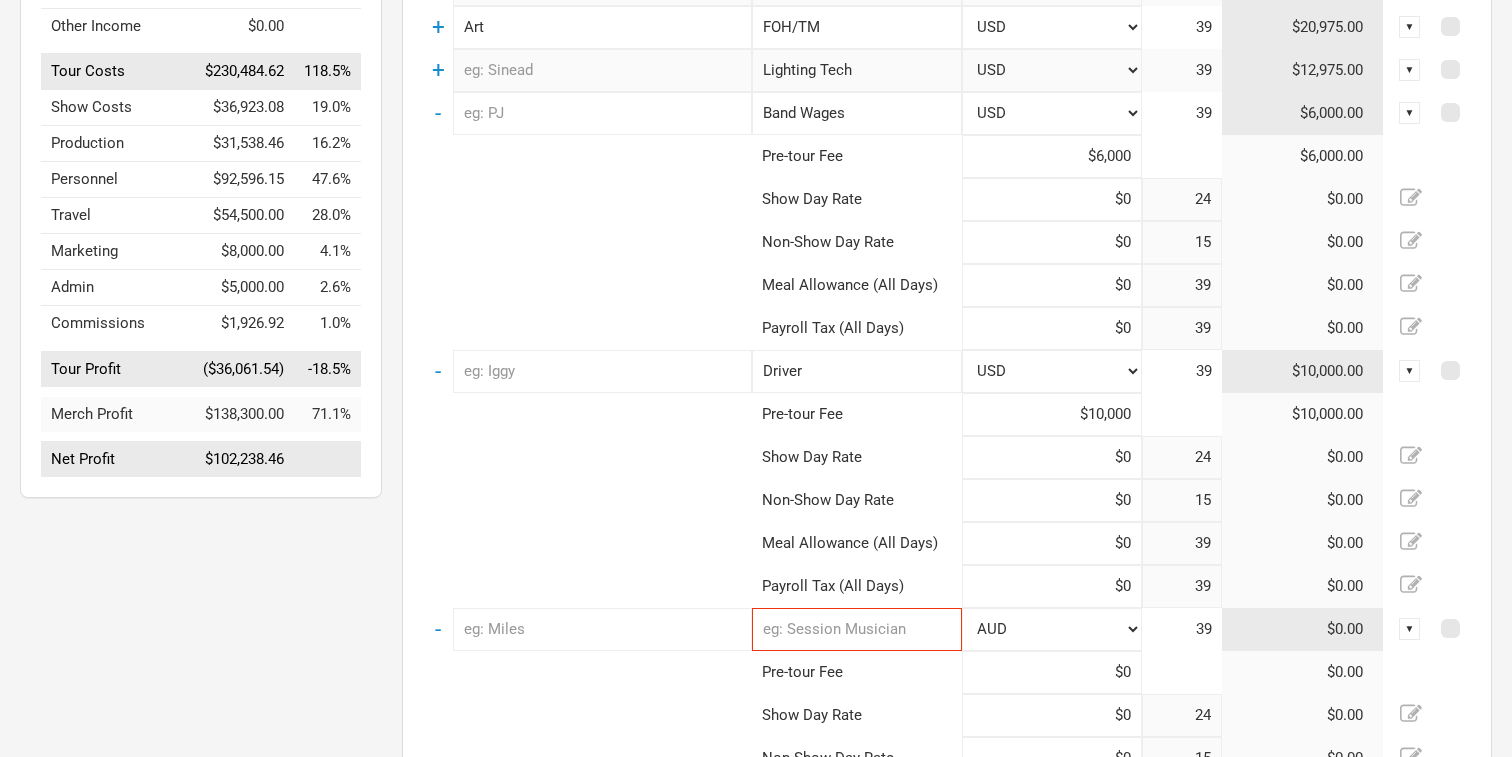 scroll, scrollTop: 0, scrollLeft: 0, axis: both 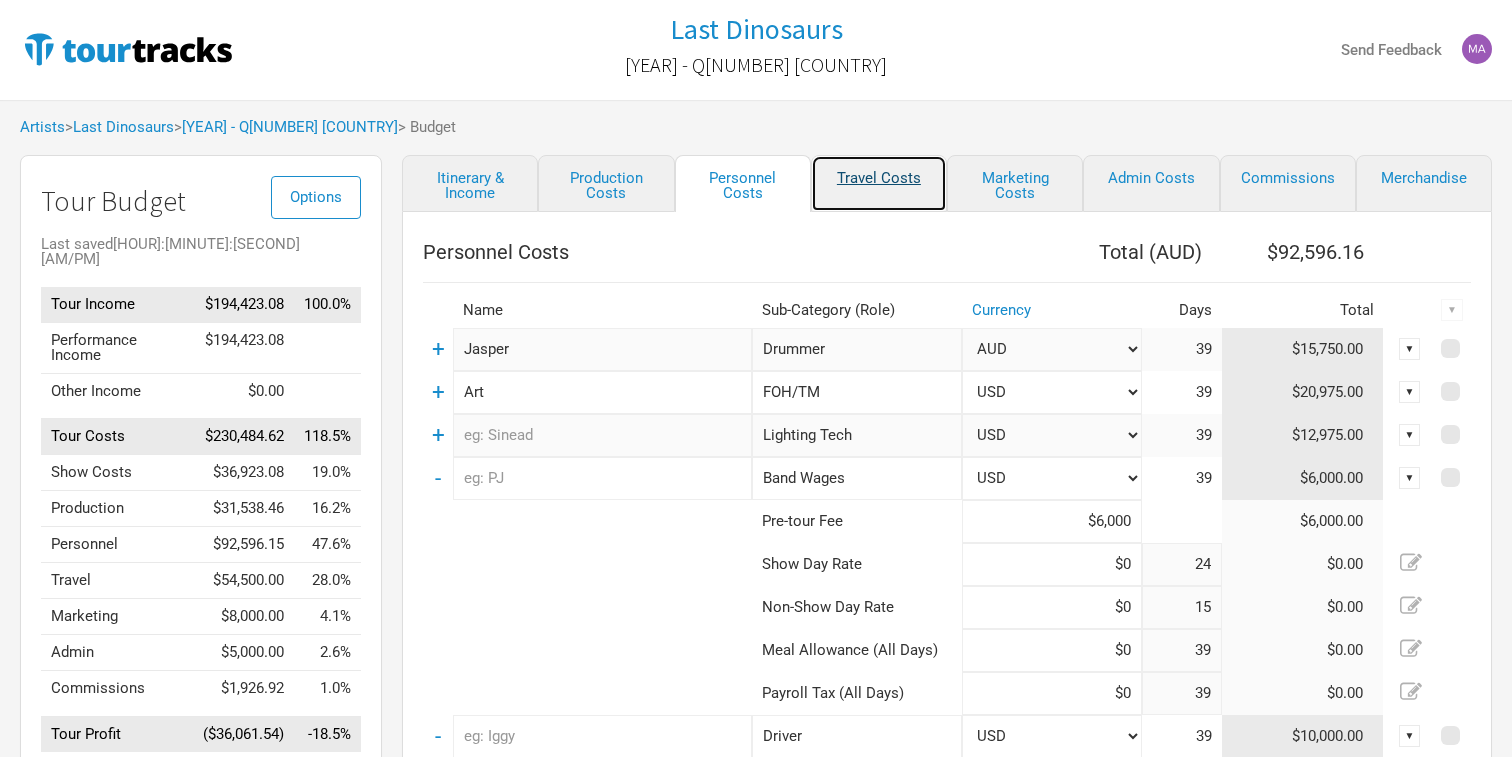 click on "Travel Costs" at bounding box center [879, 183] 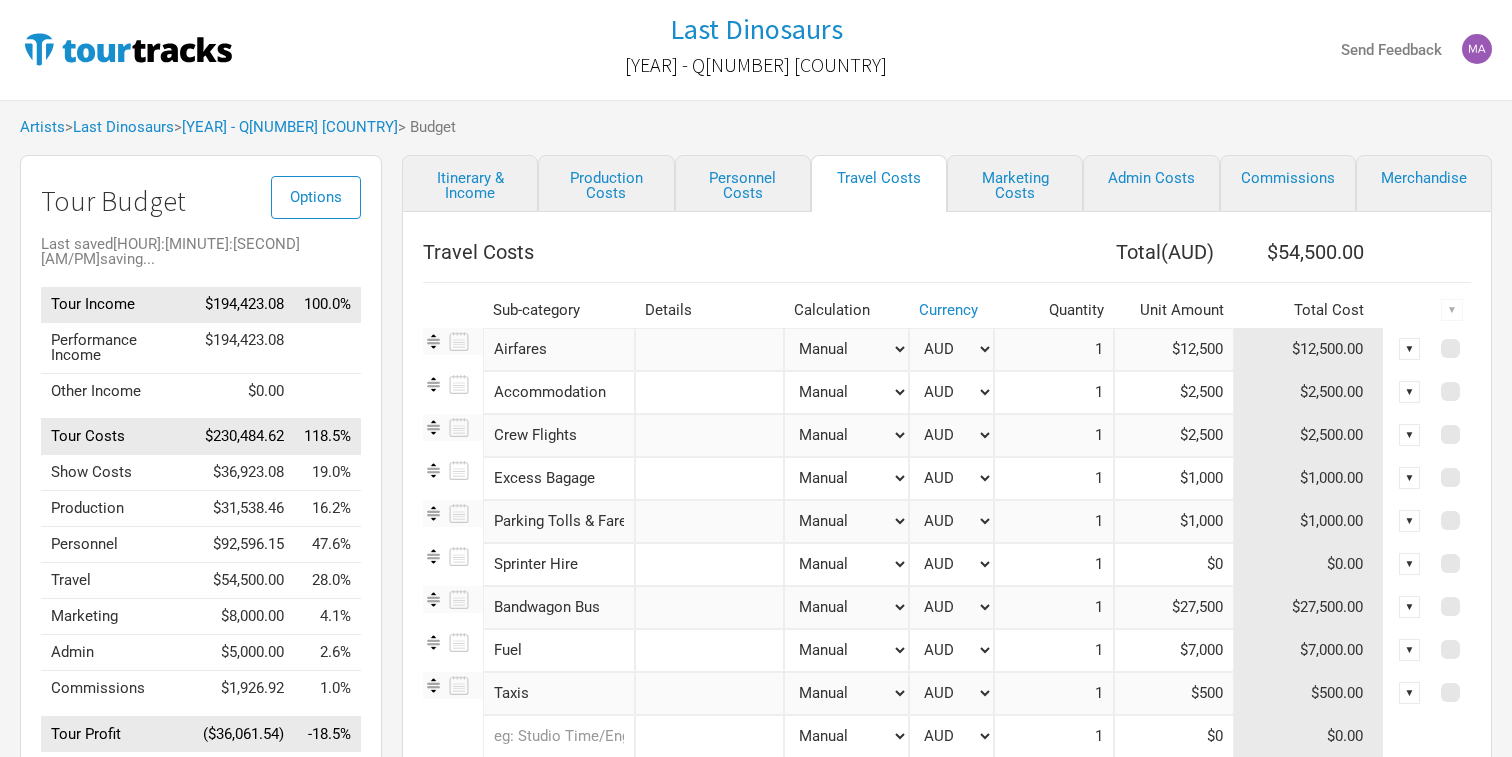 scroll, scrollTop: 146, scrollLeft: 0, axis: vertical 